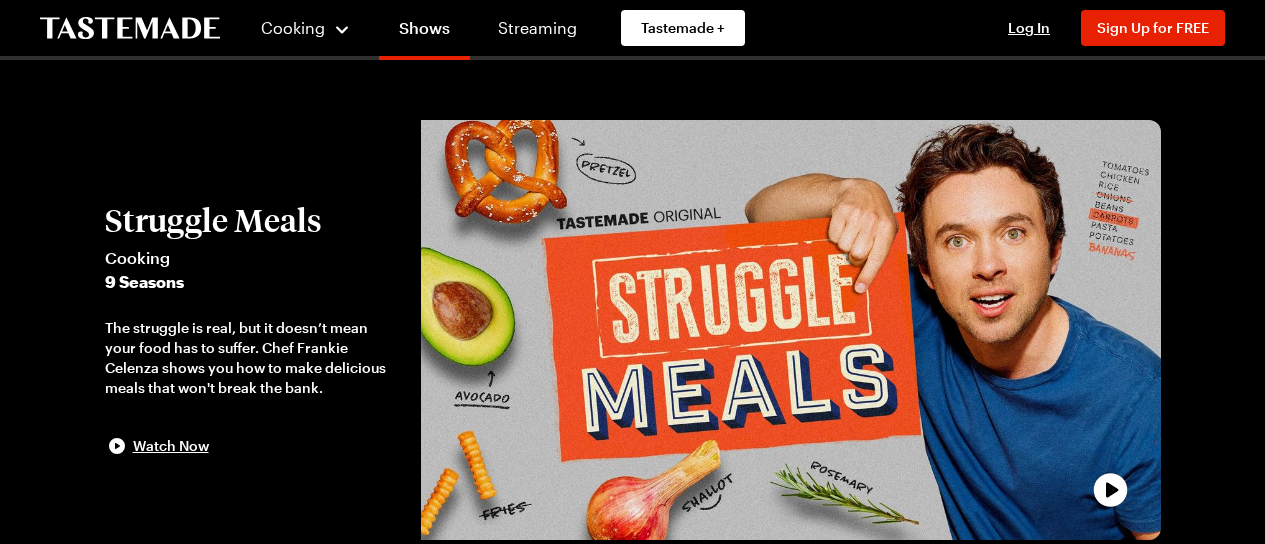 scroll, scrollTop: 80, scrollLeft: 0, axis: vertical 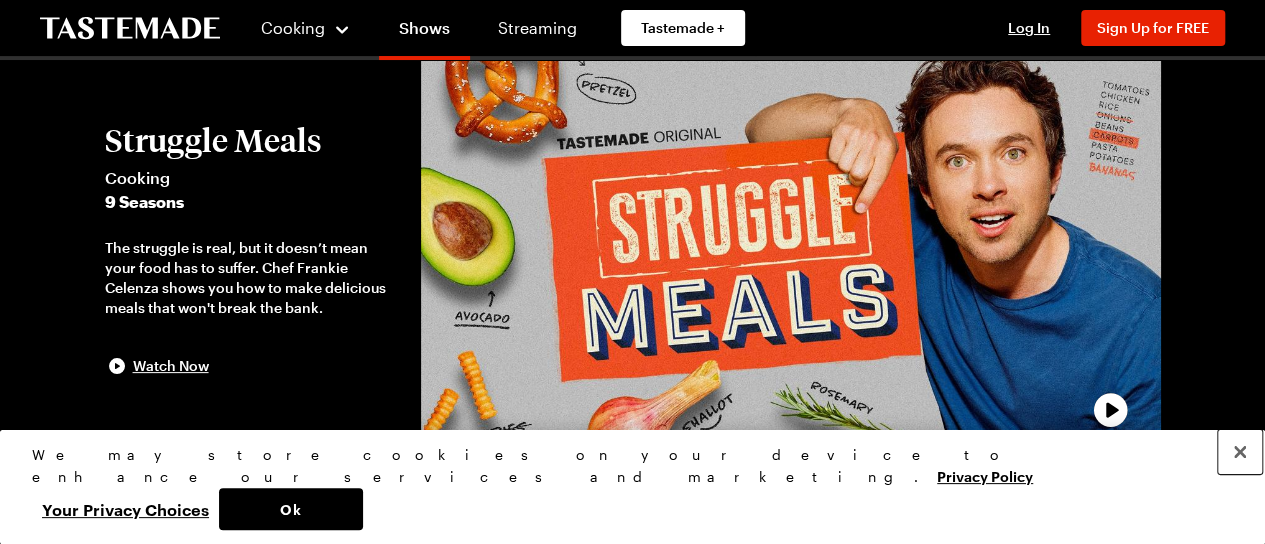click at bounding box center [1240, 452] 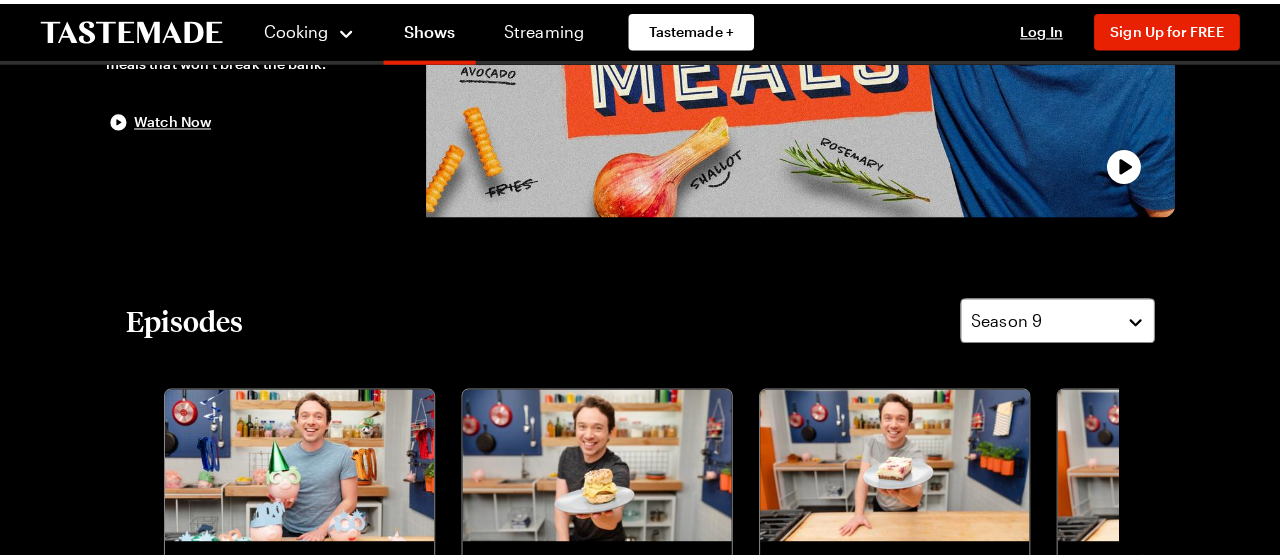scroll, scrollTop: 360, scrollLeft: 0, axis: vertical 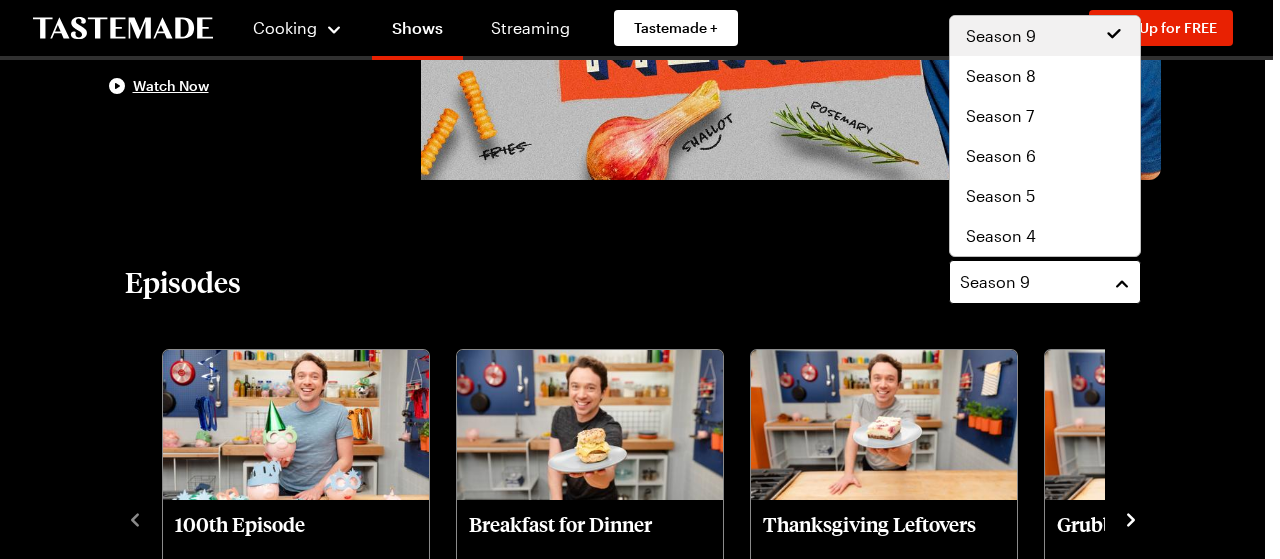 click on "Season 9" at bounding box center (1045, 282) 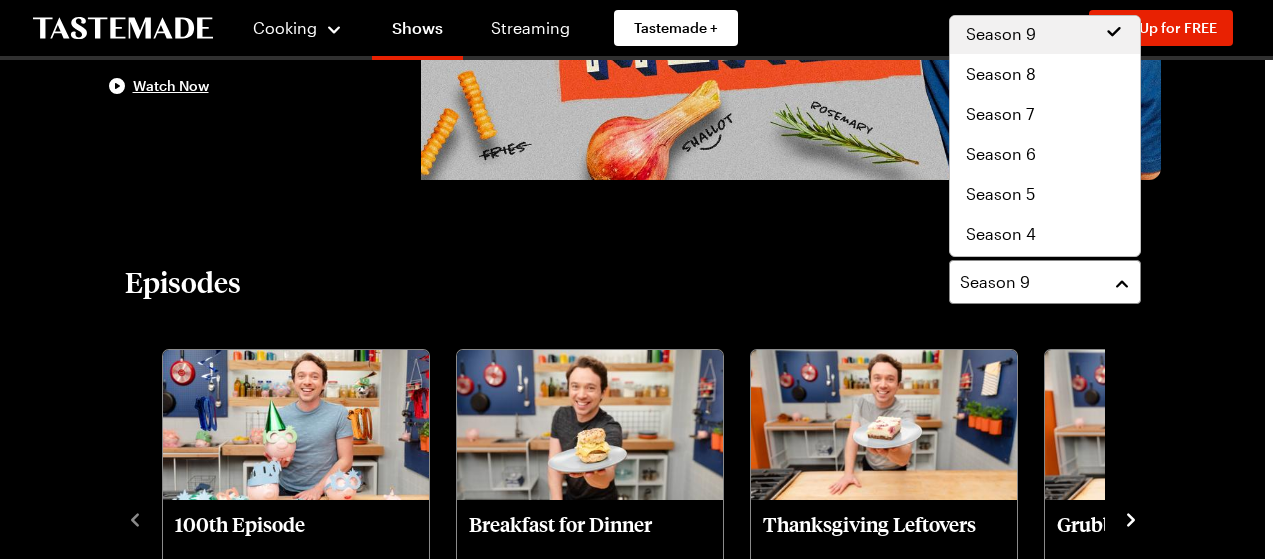 scroll, scrollTop: 0, scrollLeft: 0, axis: both 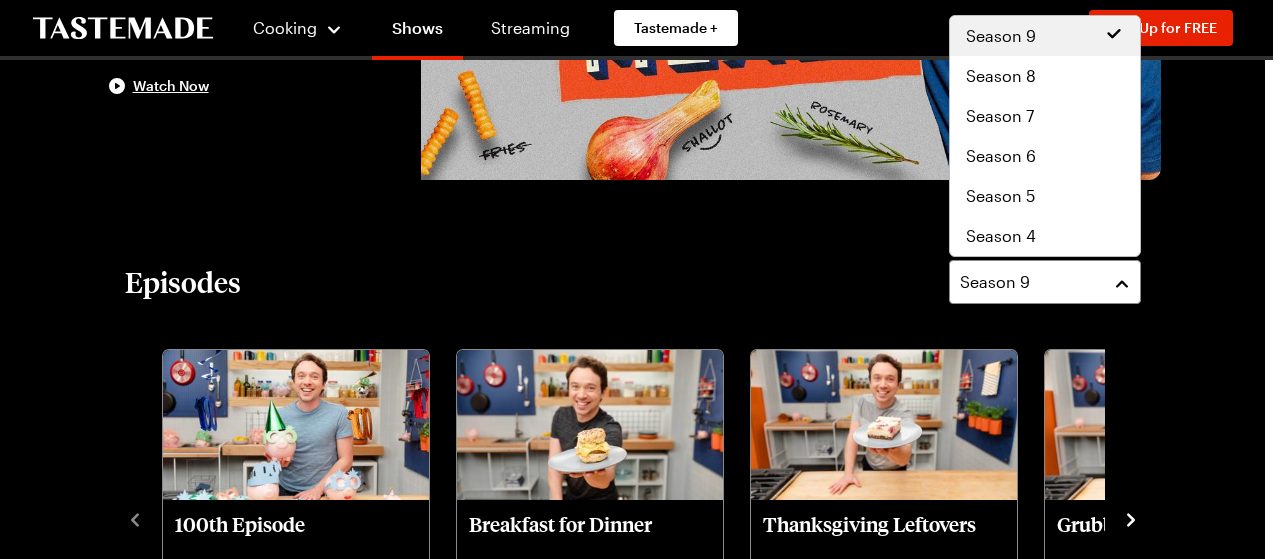 click on "Struggle Meals Cooking 9 Seasons The struggle is real, but it doesn’t mean your food has to suffer. Chef [FIRST] Celenza shows you how to make delicious meals that won't break the bank. Watch Now Episodes Season 9 100th Episode Struggle Meals S9 - E12 [FIRST] celebrates the 100th episode of Struggle Meals with a look back on memorable moments. Breakfast for Dinner Struggle Meals S9 - E11 If breakfast is the most important meal of the day, why not eat it for dinner too? Thanksgiving Leftovers Struggle Meals S9 - E10 Reinvent those endless Thanksgiving leftovers with revamped dishes the family will love. Grubby Good Food Struggle Meals S9 - E9 Send your taste buds on a flavorful food tour without leaving the Struggle Kitchen. Meals Under $7 Struggle Meals S9 - E8 These minimal ingredient recipes are the keys to creating filling, flavorful meals for 4 people for under $7. [FIRST]’s Italian Faves Struggle Meals S9 - E7 Whole Chicken 101 Struggle Meals S9 - E6 Happy Halloween Struggle Meals S9 - E5 S9 - E4 (1)" at bounding box center (633, 1246) 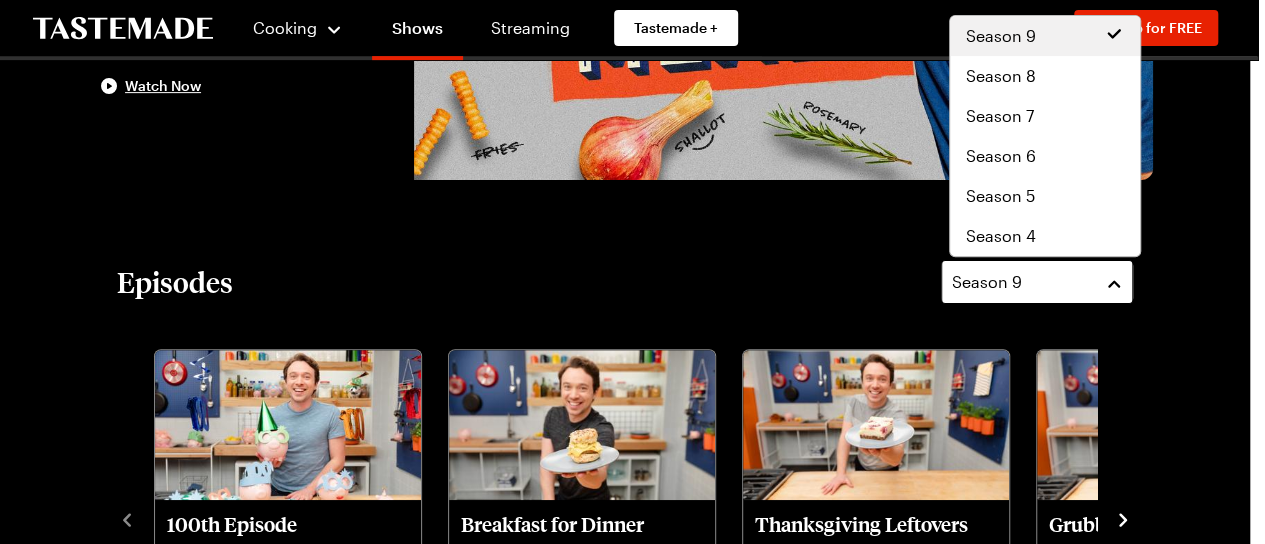 click on "Season 9" at bounding box center [1037, 282] 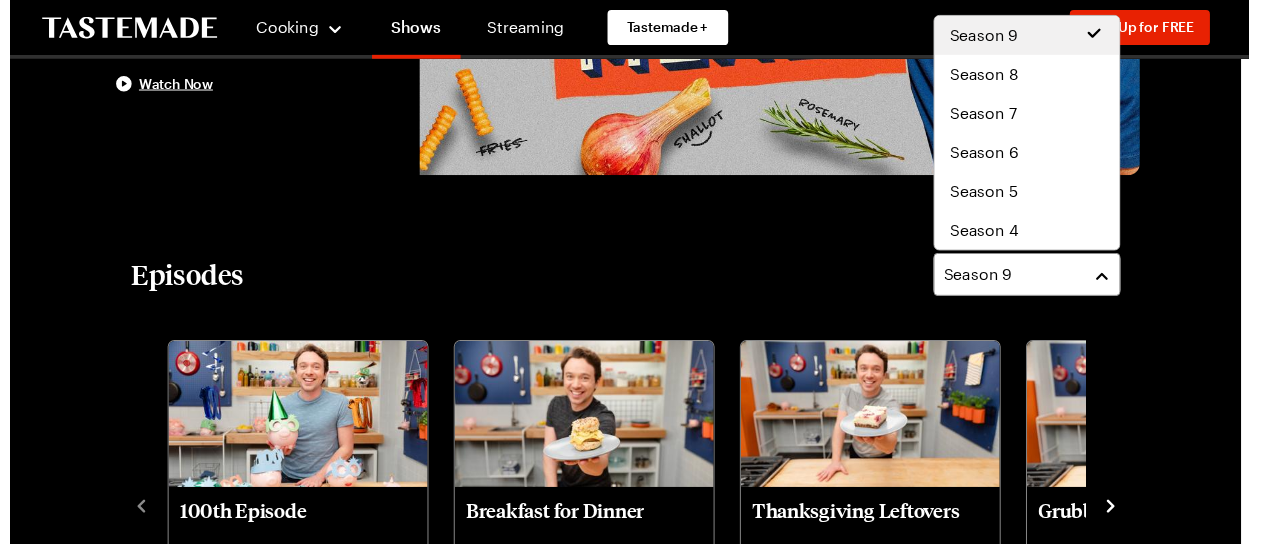 scroll, scrollTop: 120, scrollLeft: 0, axis: vertical 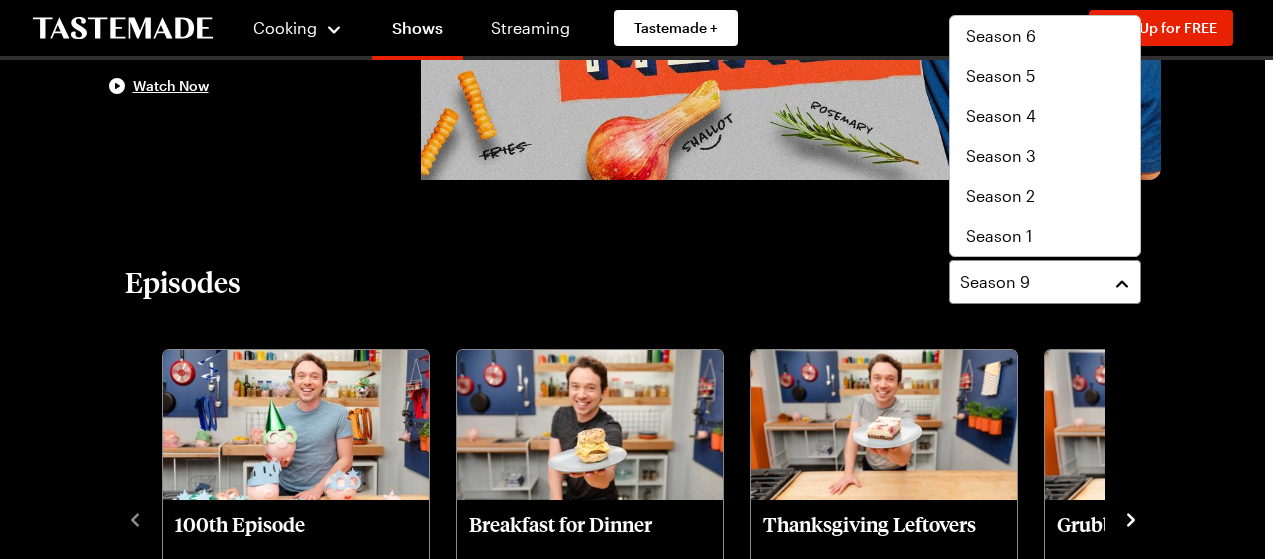 click on "Struggle Meals Cooking 9 Seasons The struggle is real, but it doesn’t mean your food has to suffer. Chef [FIRST] Celenza shows you how to make delicious meals that won't break the bank. Watch Now Episodes Season 9 100th Episode Struggle Meals S9 - E12 [FIRST] celebrates the 100th episode of Struggle Meals with a look back on memorable moments. Breakfast for Dinner Struggle Meals S9 - E11 If breakfast is the most important meal of the day, why not eat it for dinner too? Thanksgiving Leftovers Struggle Meals S9 - E10 Reinvent those endless Thanksgiving leftovers with revamped dishes the family will love. Grubby Good Food Struggle Meals S9 - E9 Send your taste buds on a flavorful food tour without leaving the Struggle Kitchen. Meals Under $7 Struggle Meals S9 - E8 These minimal ingredient recipes are the keys to creating filling, flavorful meals for 4 people for under $7. [FIRST]’s Italian Faves Struggle Meals S9 - E7 Whole Chicken 101 Struggle Meals S9 - E6 Happy Halloween Struggle Meals S9 - E5 S9 - E4 (1)" at bounding box center [633, 1246] 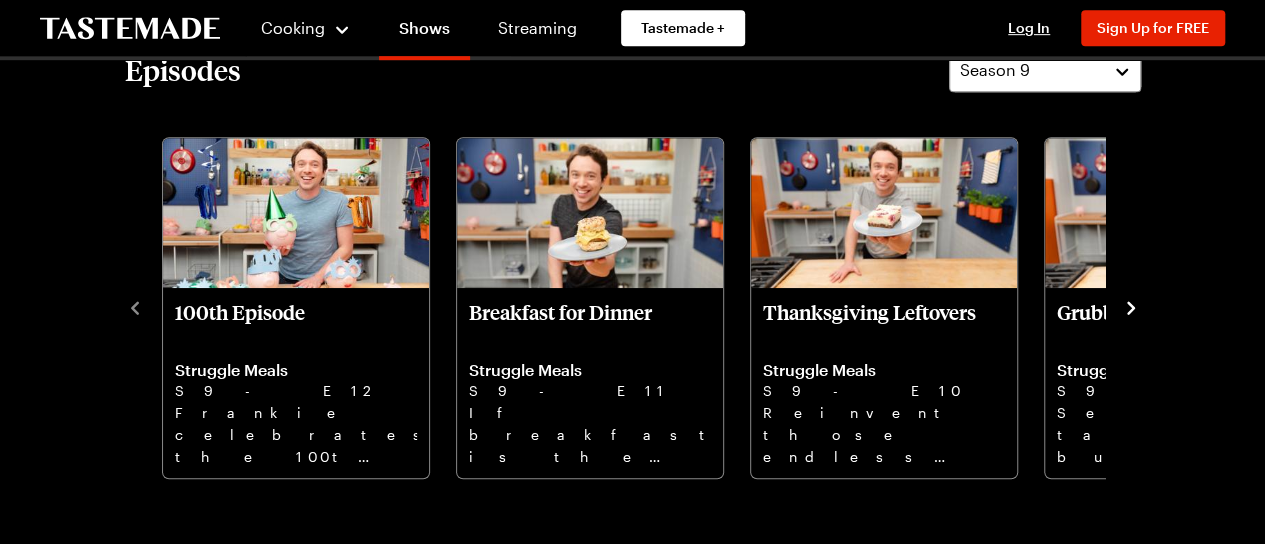 scroll, scrollTop: 581, scrollLeft: 0, axis: vertical 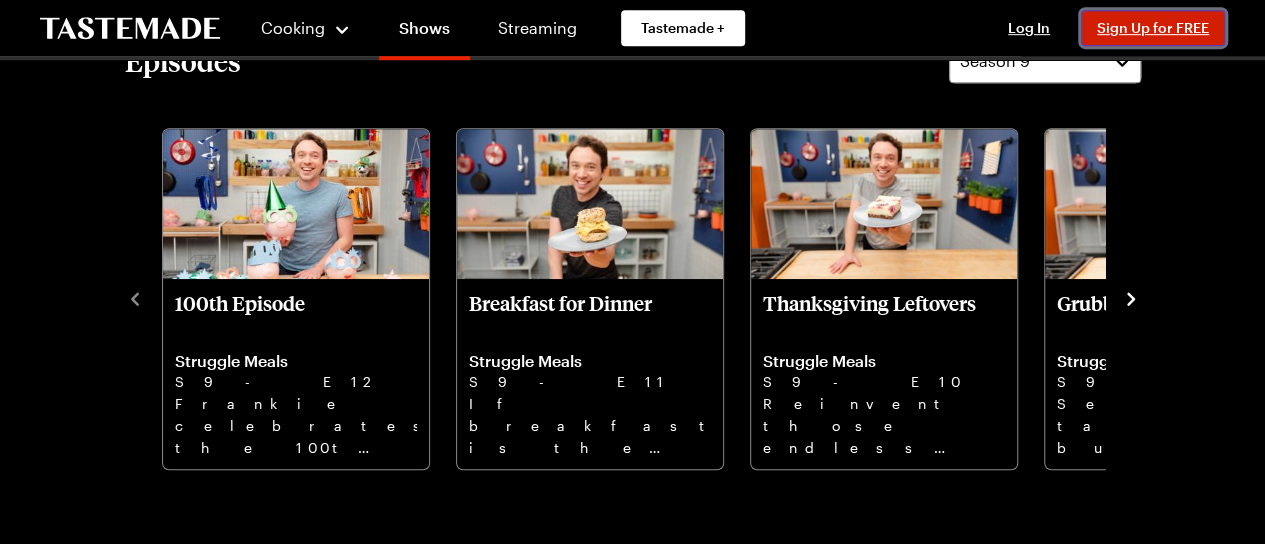 click on "Sign Up for FREE" at bounding box center [1153, 28] 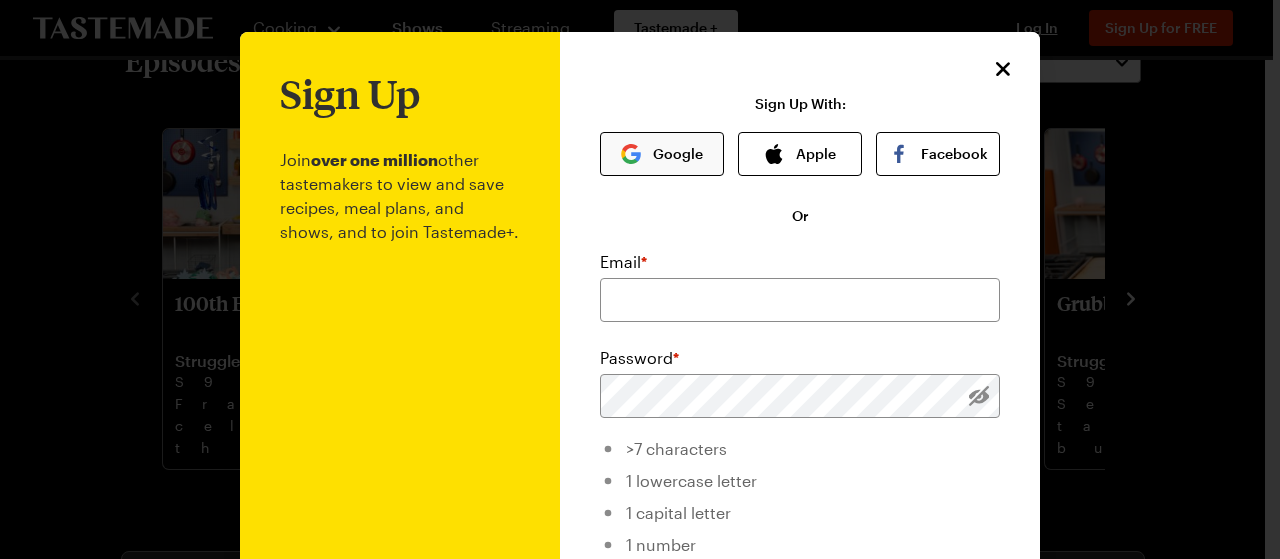 click on "Google" at bounding box center [662, 154] 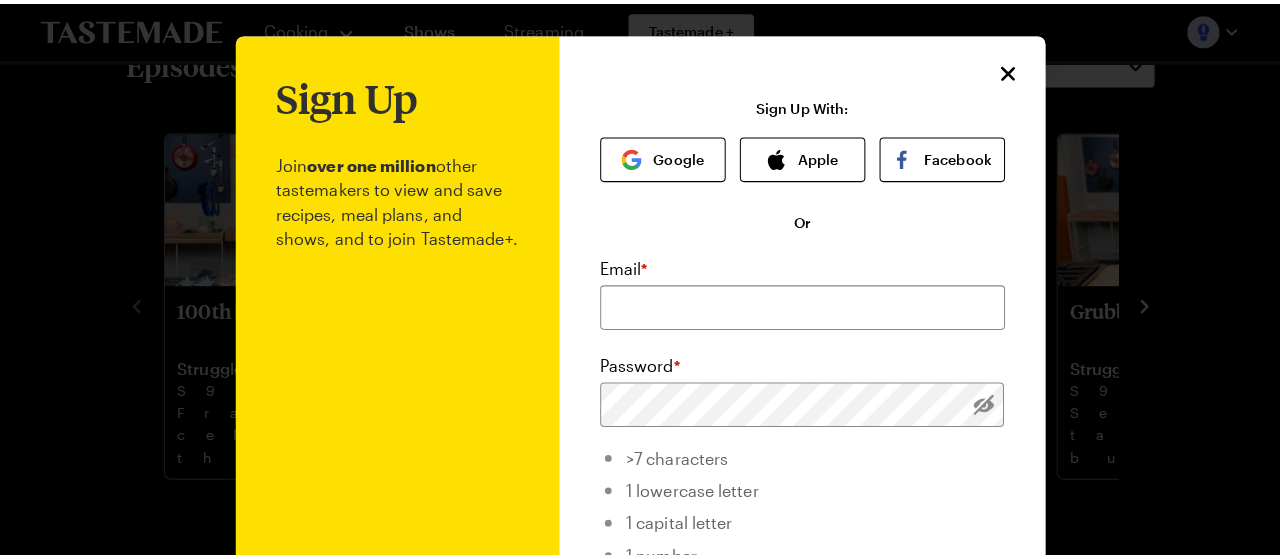 scroll, scrollTop: 0, scrollLeft: 0, axis: both 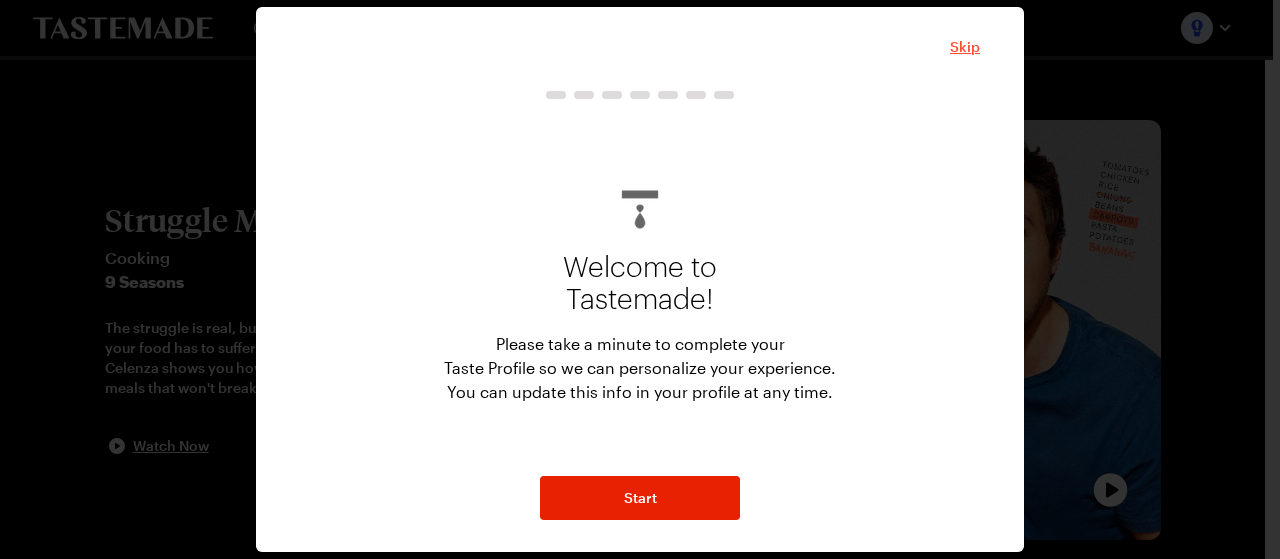 click on "Skip" at bounding box center [965, 47] 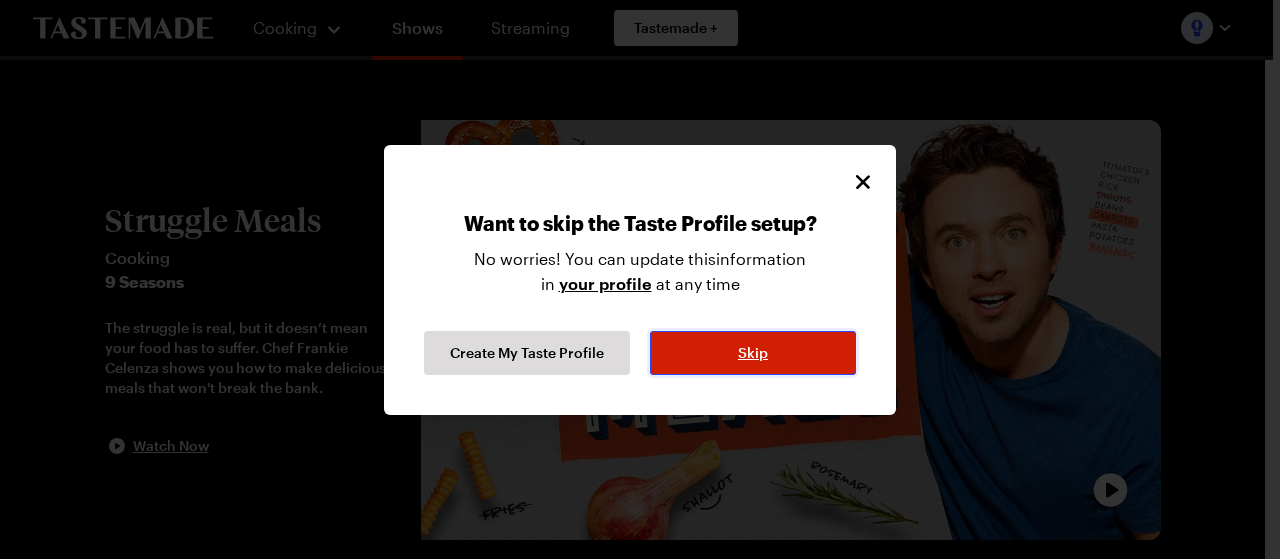 click on "Skip" at bounding box center (753, 353) 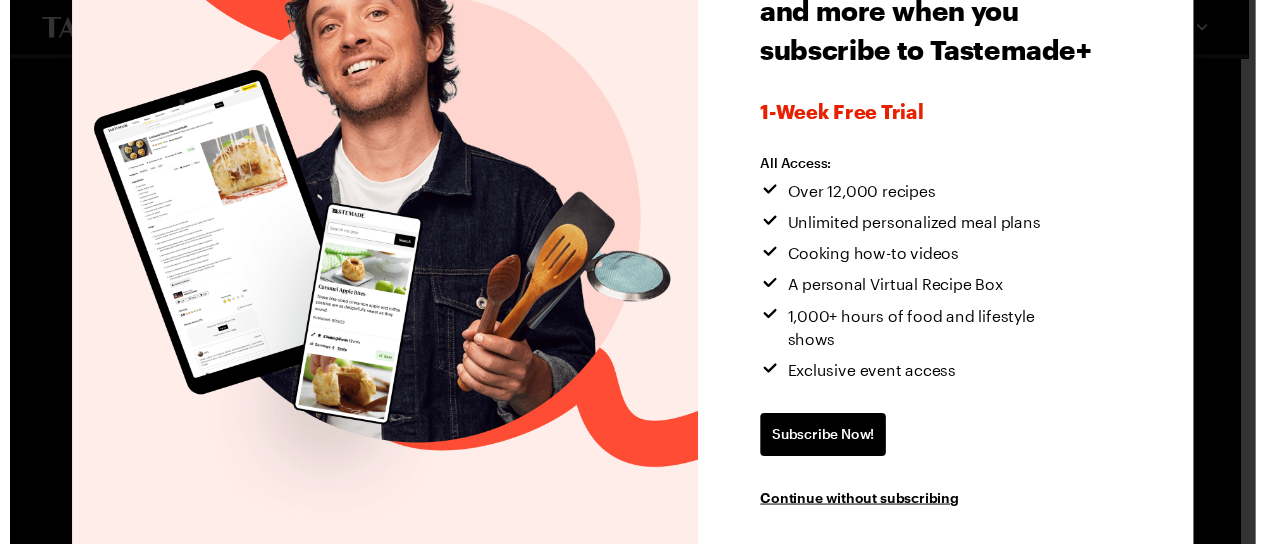 scroll, scrollTop: 186, scrollLeft: 0, axis: vertical 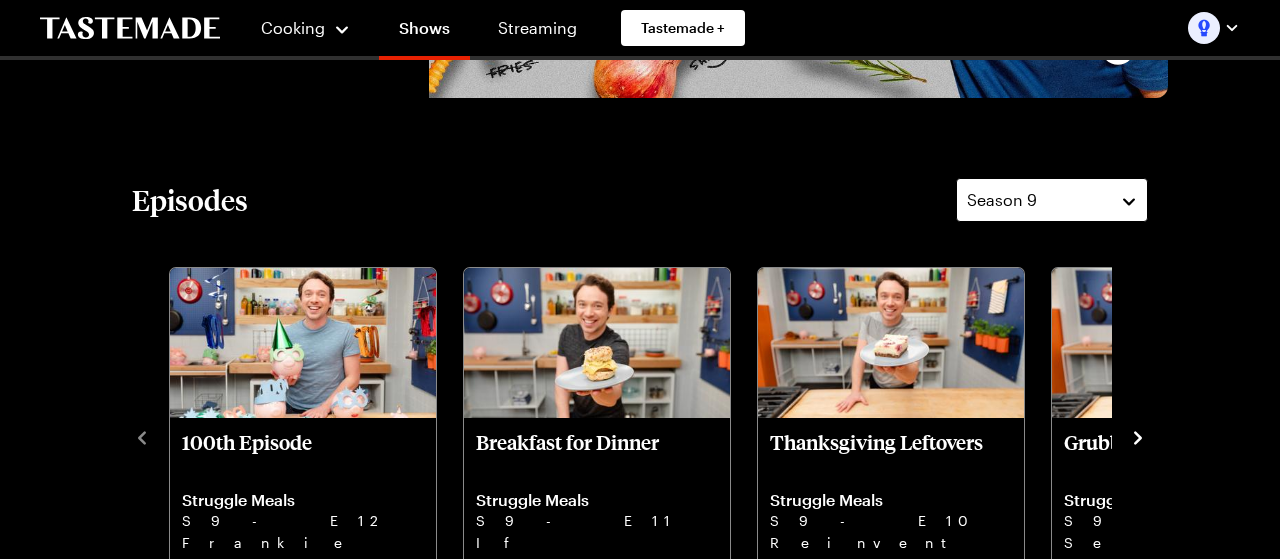 click on "Season 9" at bounding box center (1052, 200) 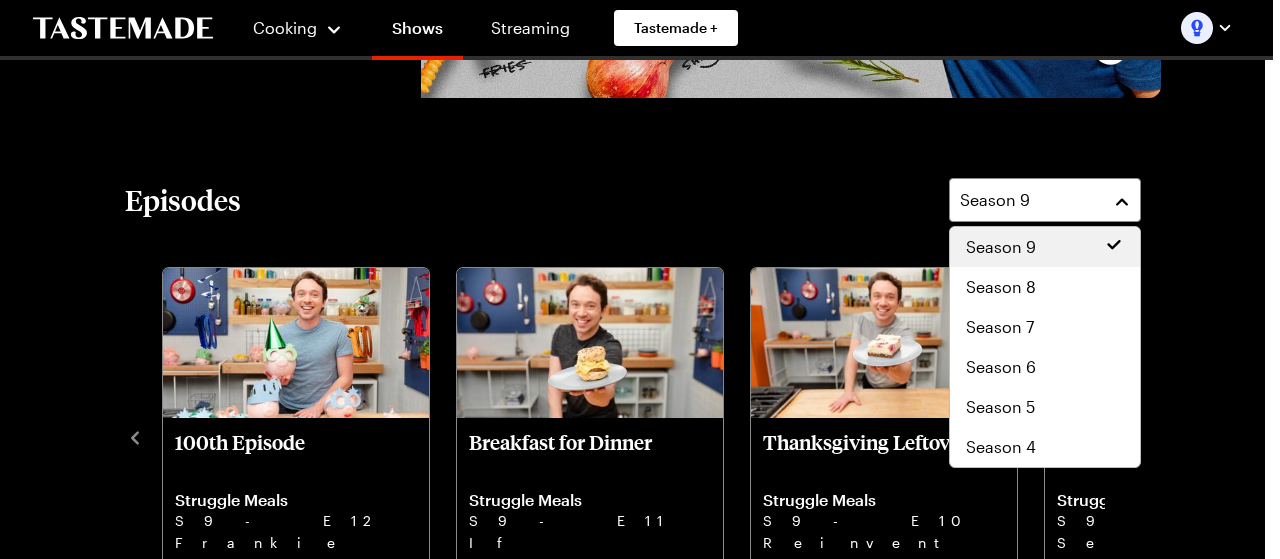 scroll, scrollTop: 120, scrollLeft: 0, axis: vertical 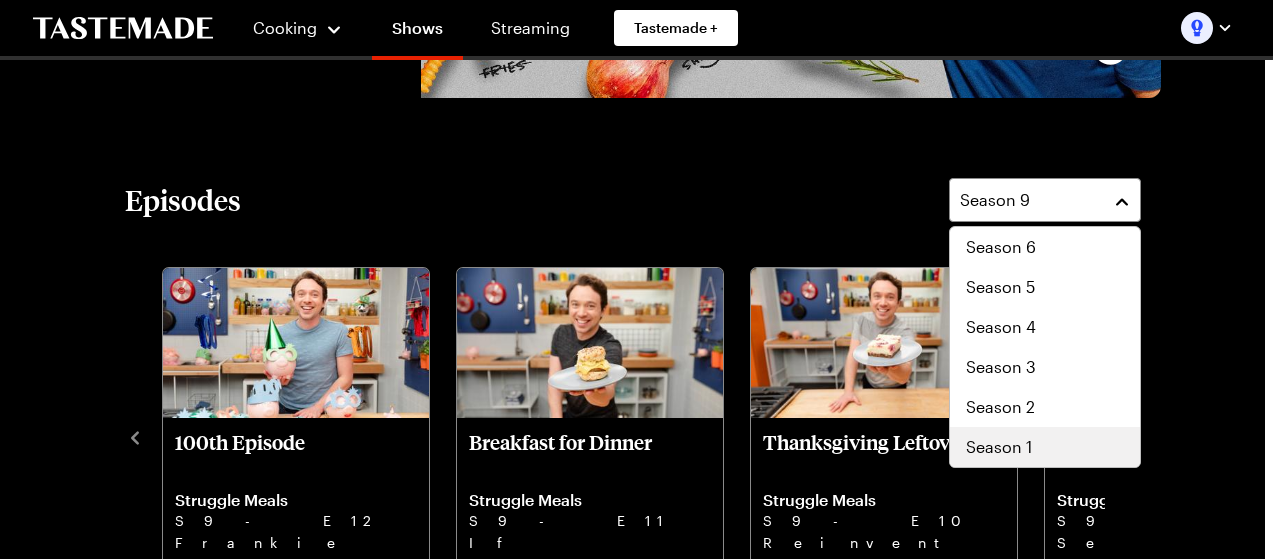 click on "Season 1" at bounding box center [999, 447] 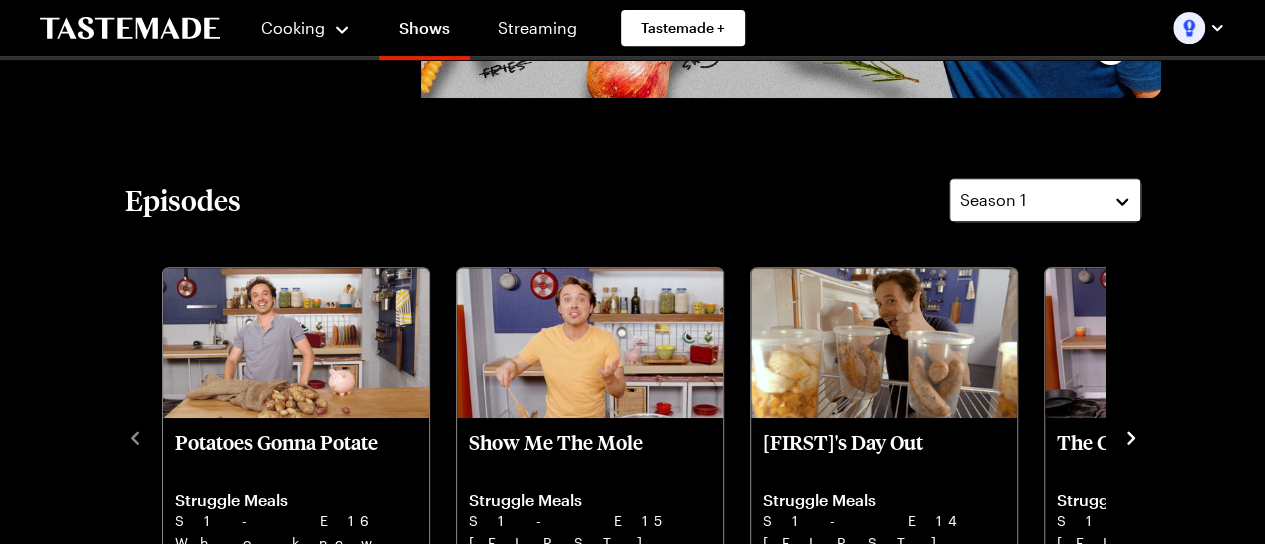 click on "Season 1" at bounding box center (1045, 200) 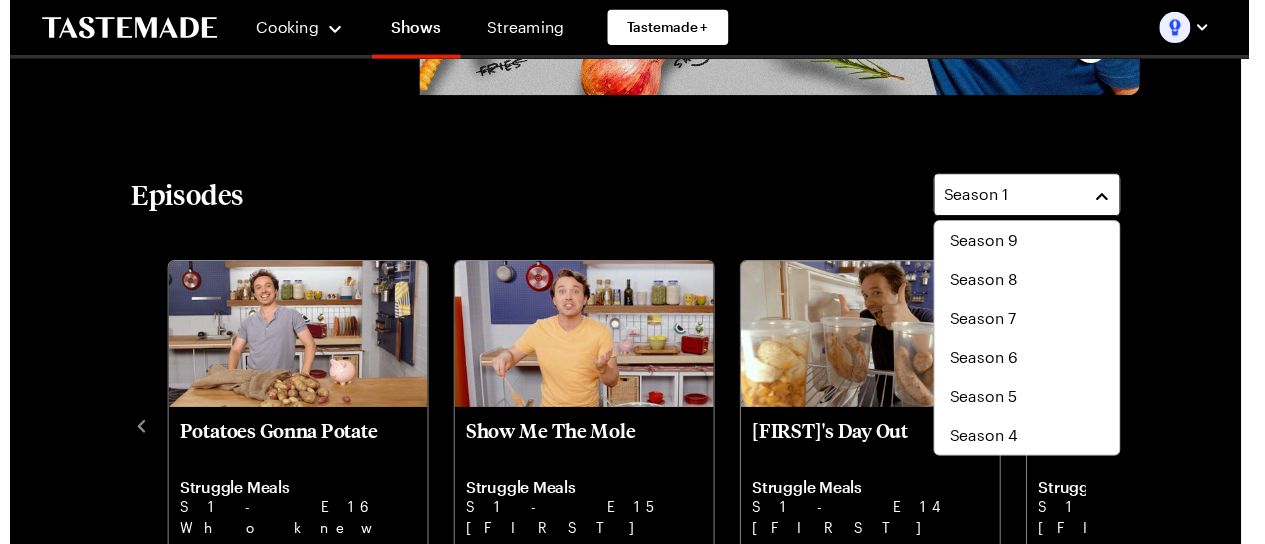 scroll, scrollTop: 120, scrollLeft: 0, axis: vertical 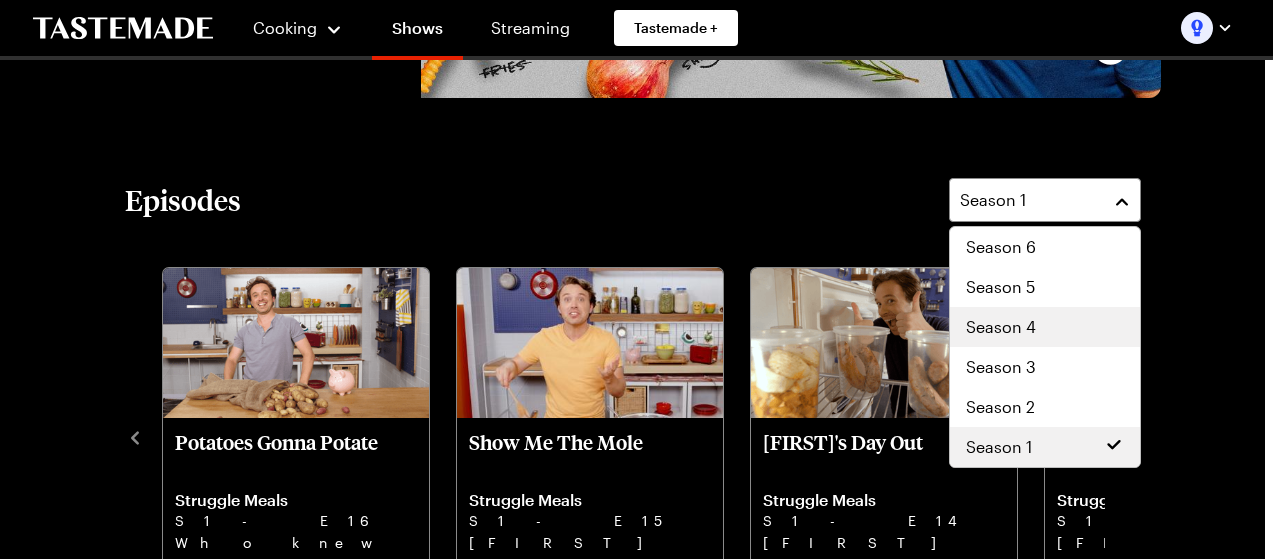 click on "Season 4" at bounding box center (1045, 327) 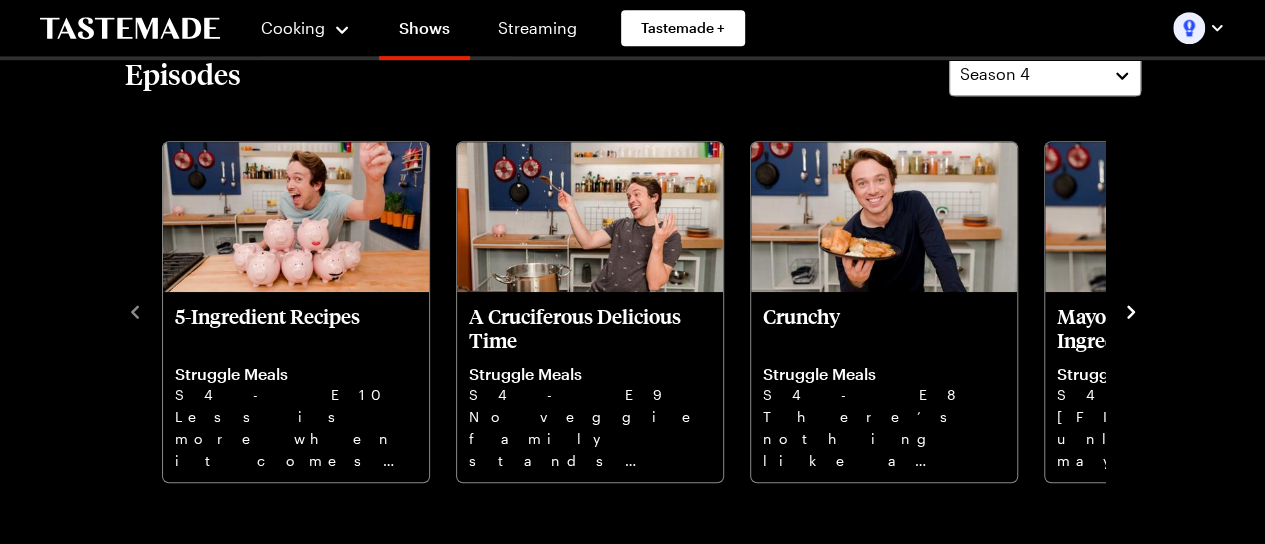 scroll, scrollTop: 652, scrollLeft: 0, axis: vertical 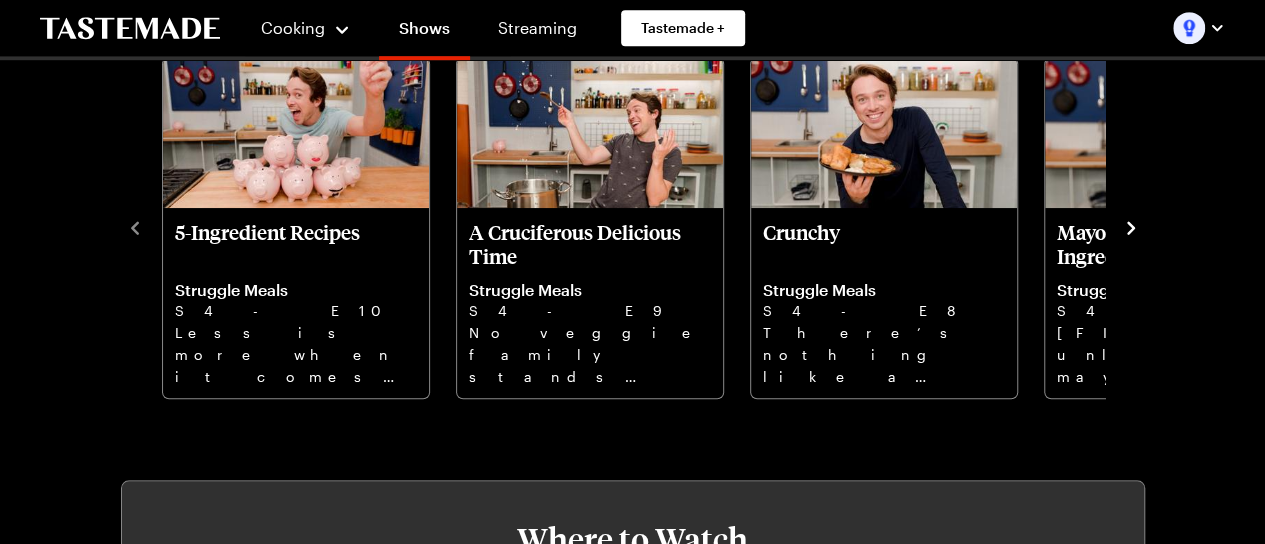 click 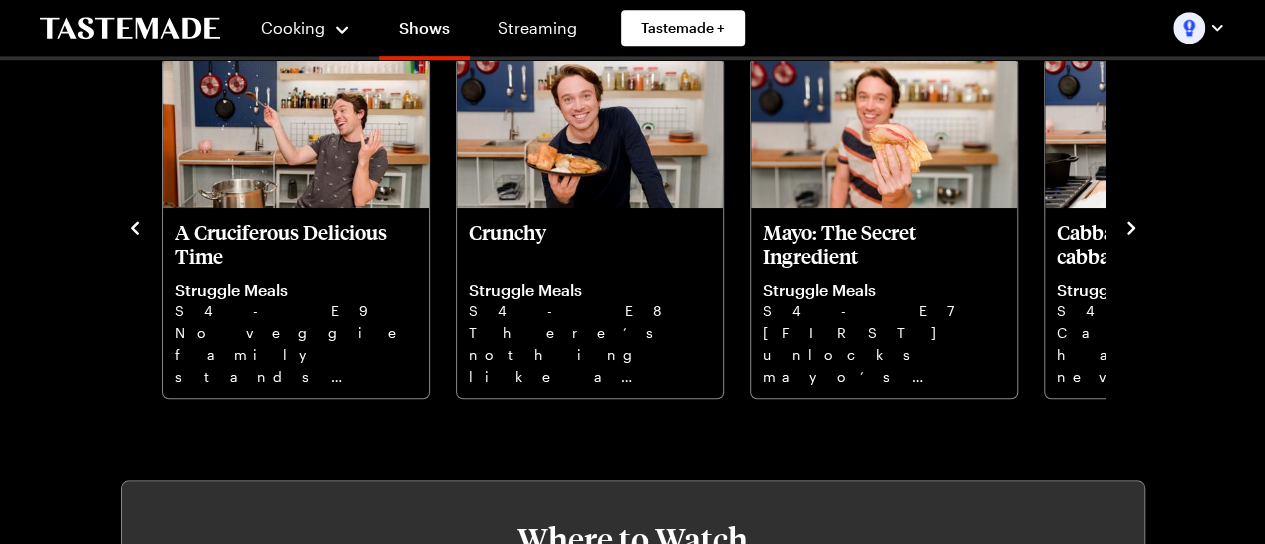 click 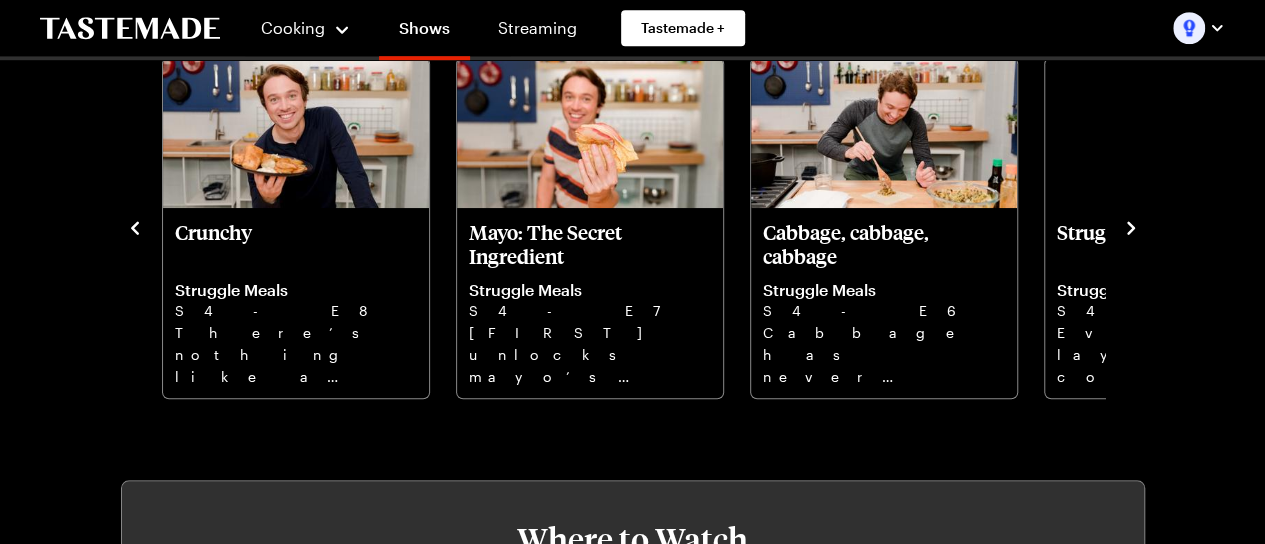 click 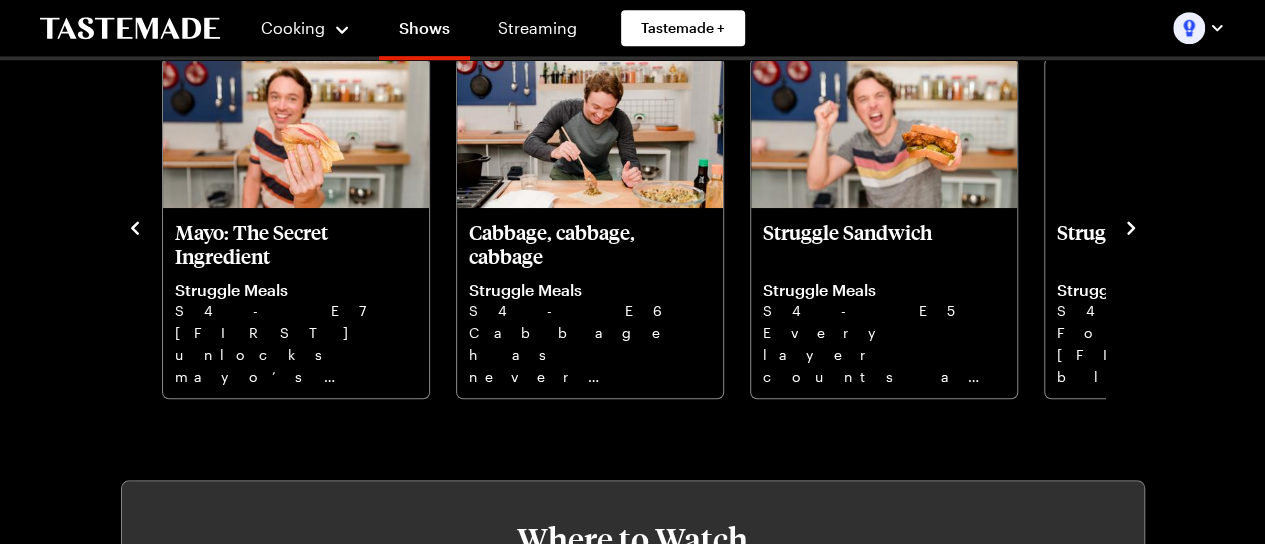 click 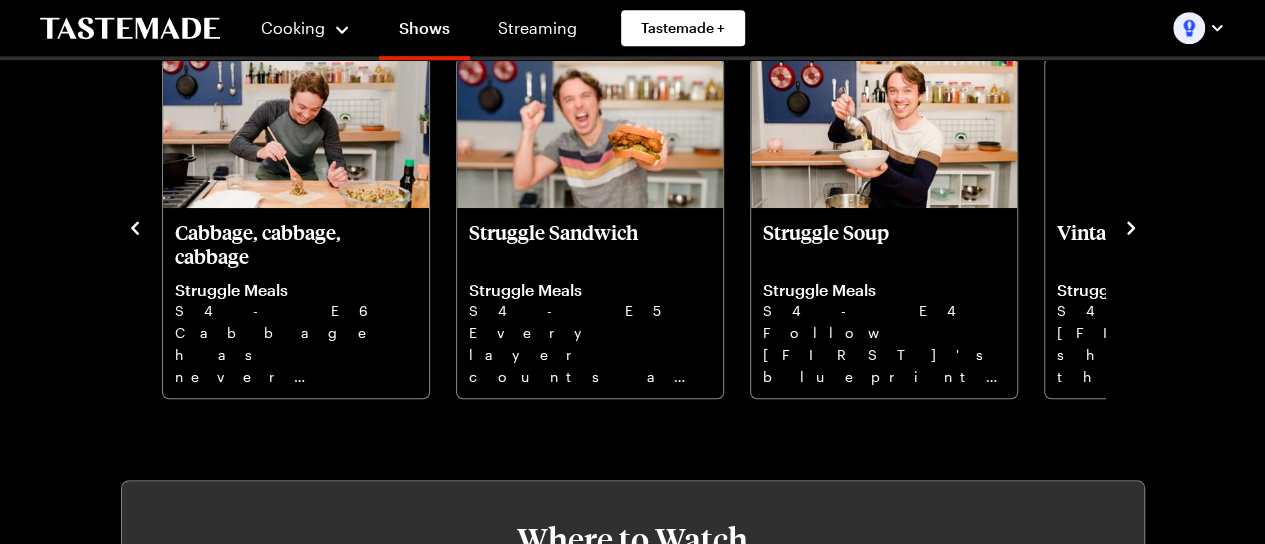 click 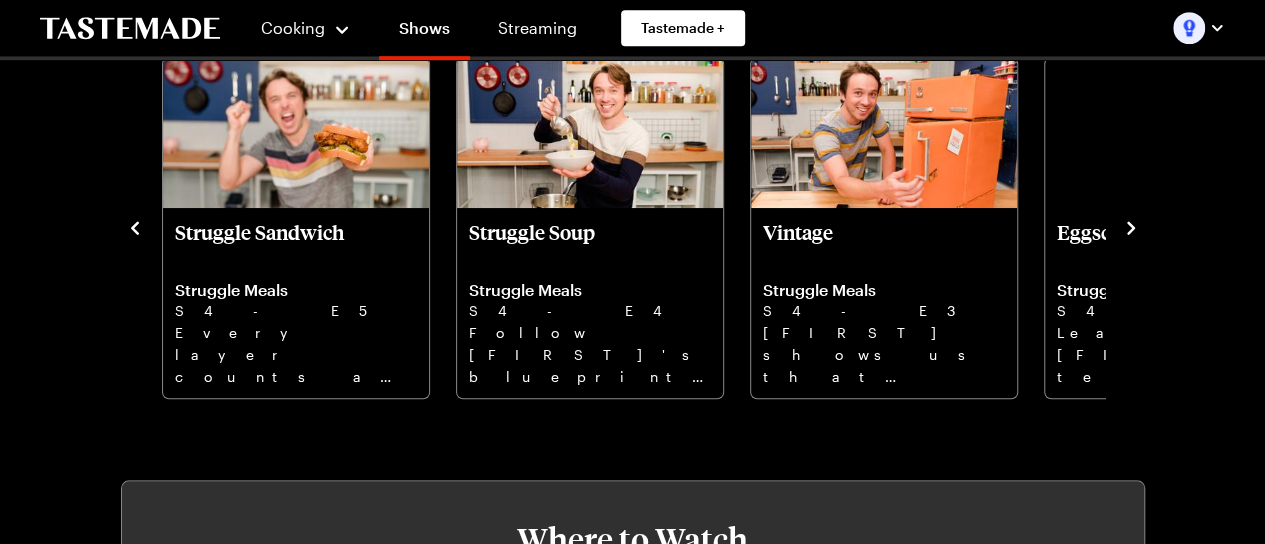 click 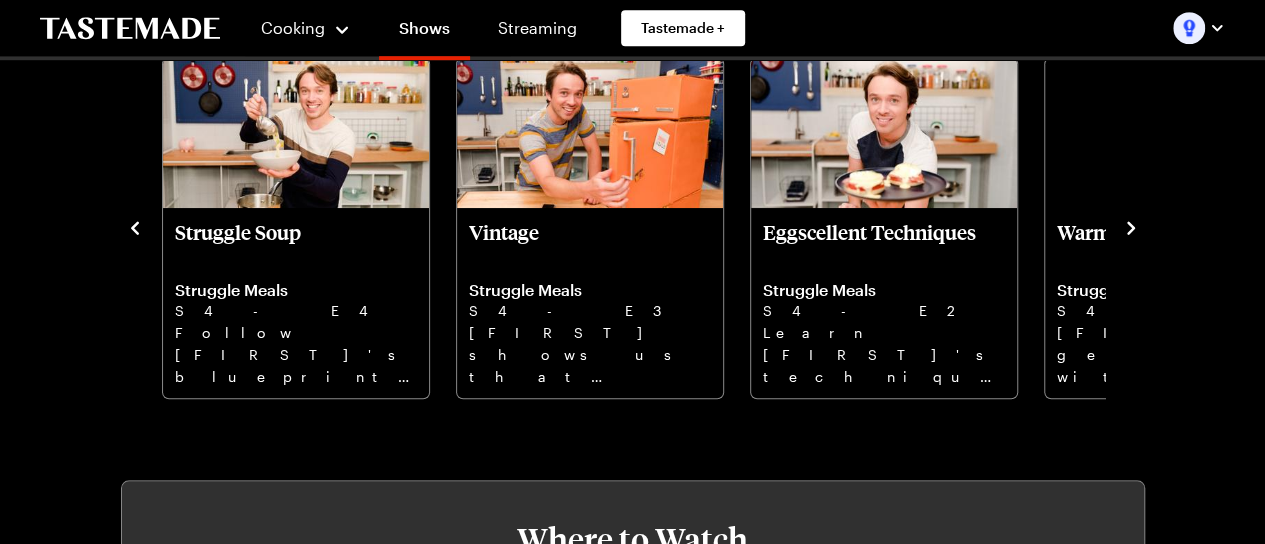 click 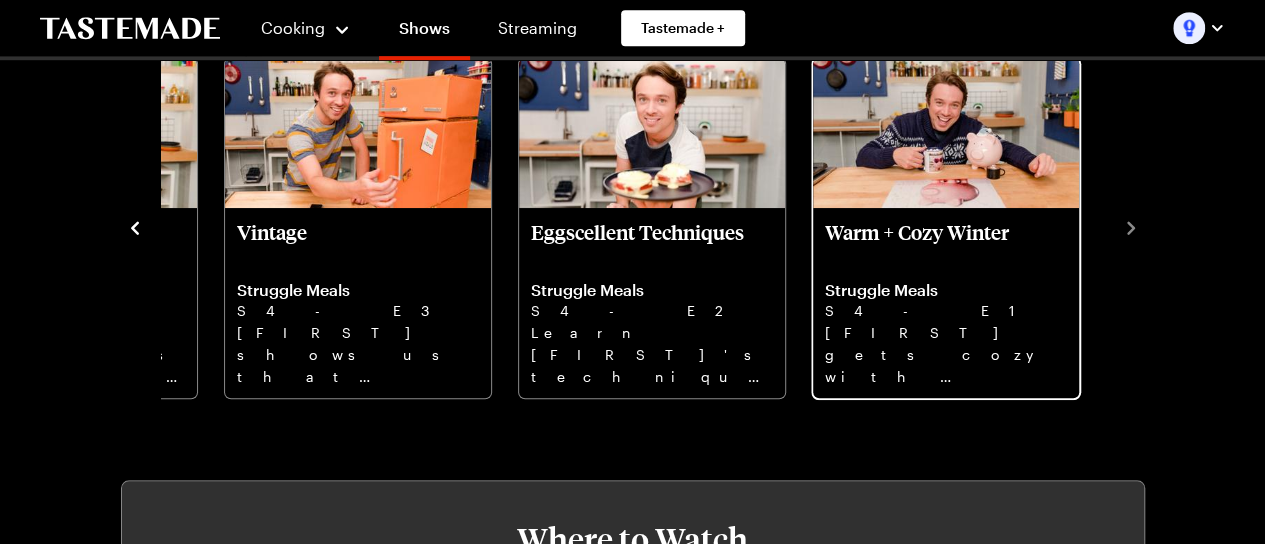 click on "Struggle Meals" at bounding box center (946, 290) 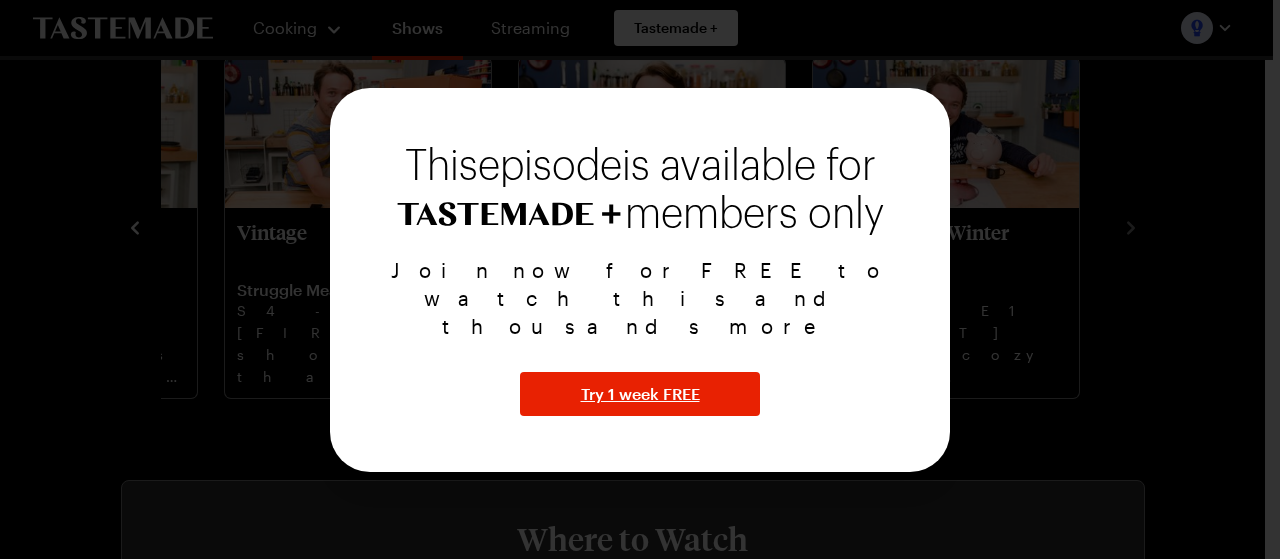 drag, startPoint x: 1272, startPoint y: 115, endPoint x: 1268, endPoint y: 185, distance: 70.11419 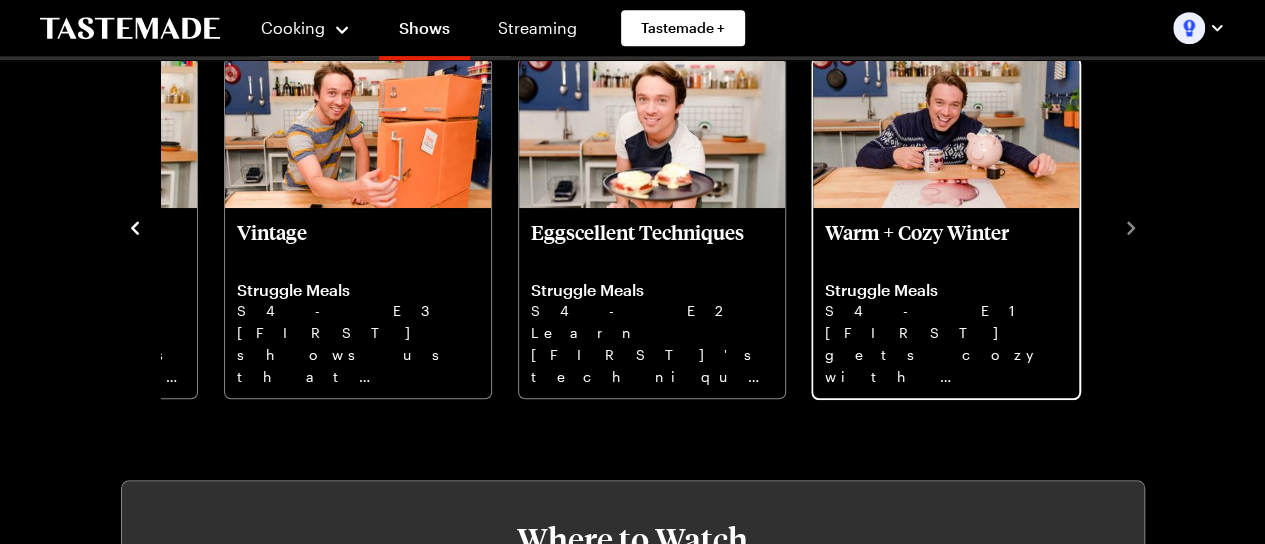 click on "Warm + Cozy Winter" at bounding box center [946, 244] 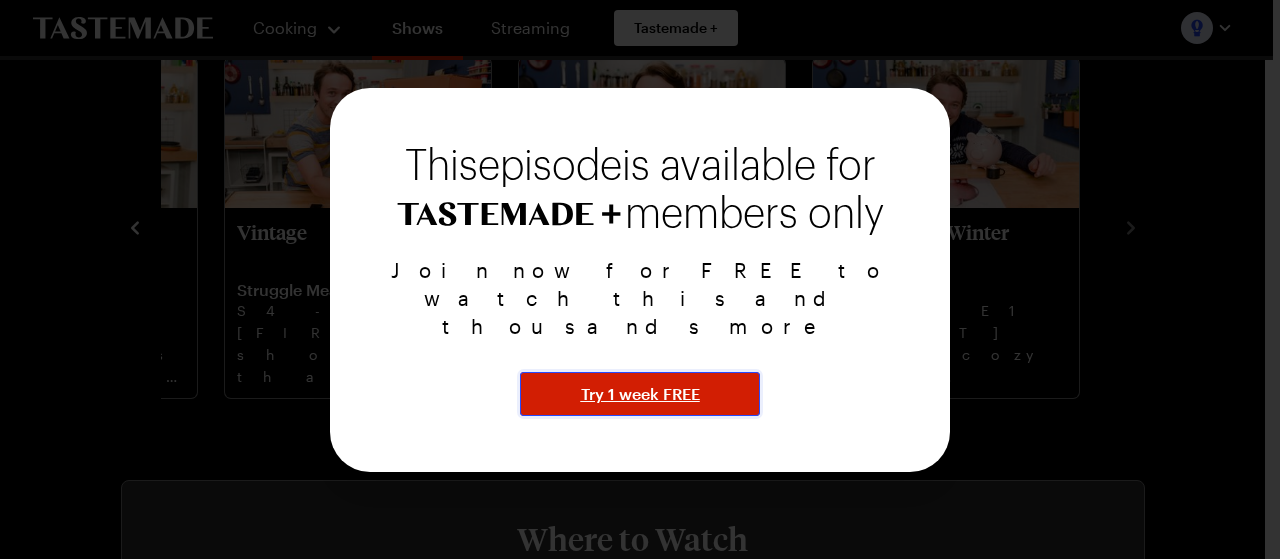 click on "Try 1 week FREE" at bounding box center [640, 394] 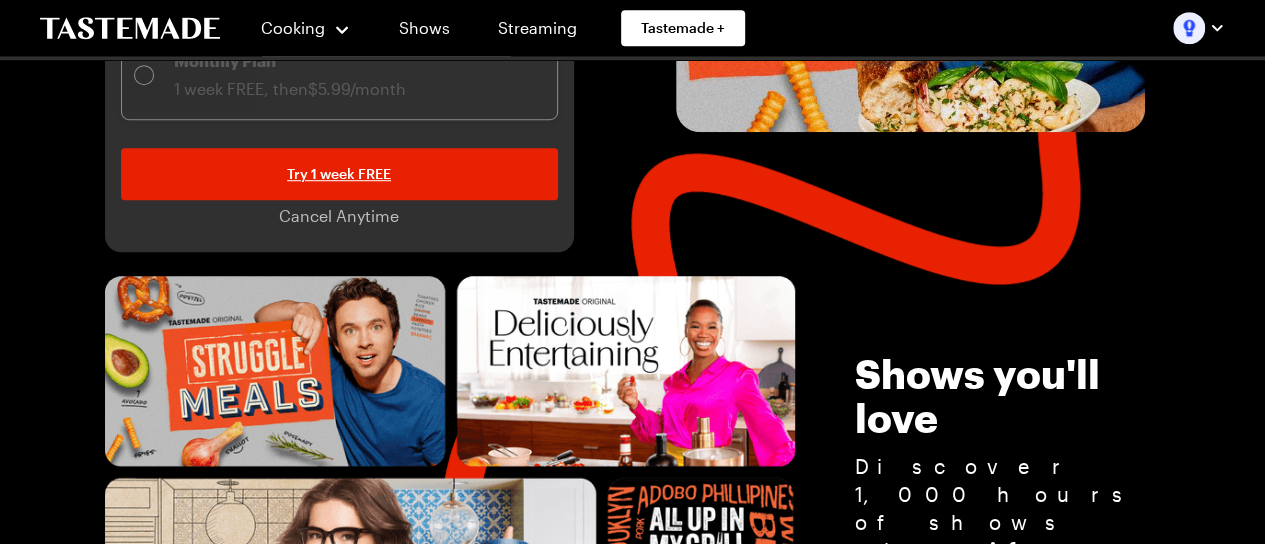 scroll, scrollTop: 0, scrollLeft: 0, axis: both 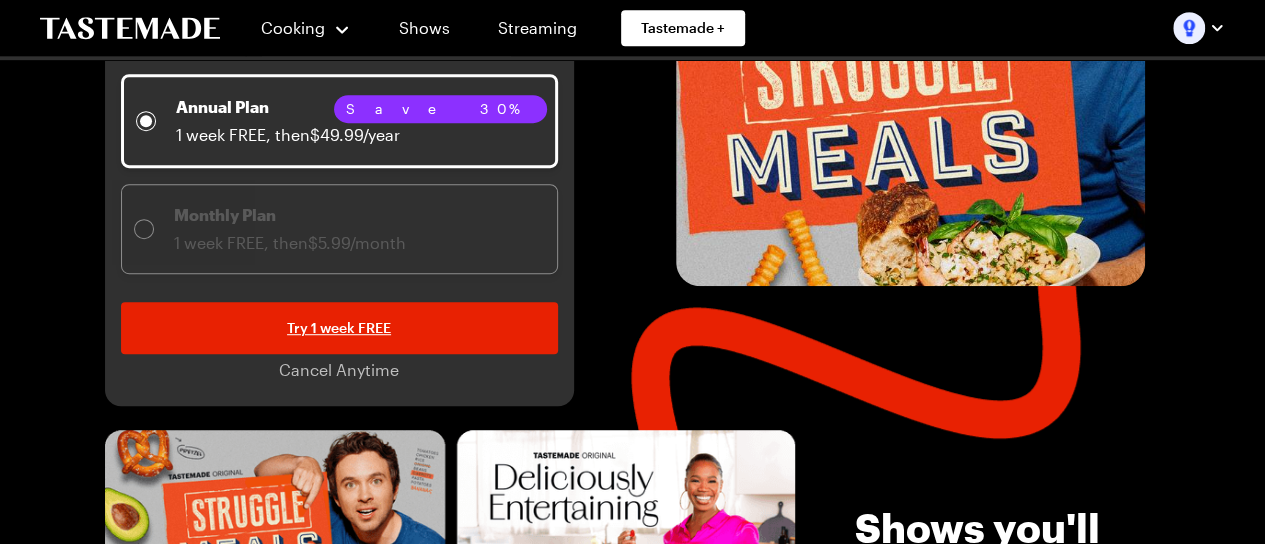 click at bounding box center (144, 229) 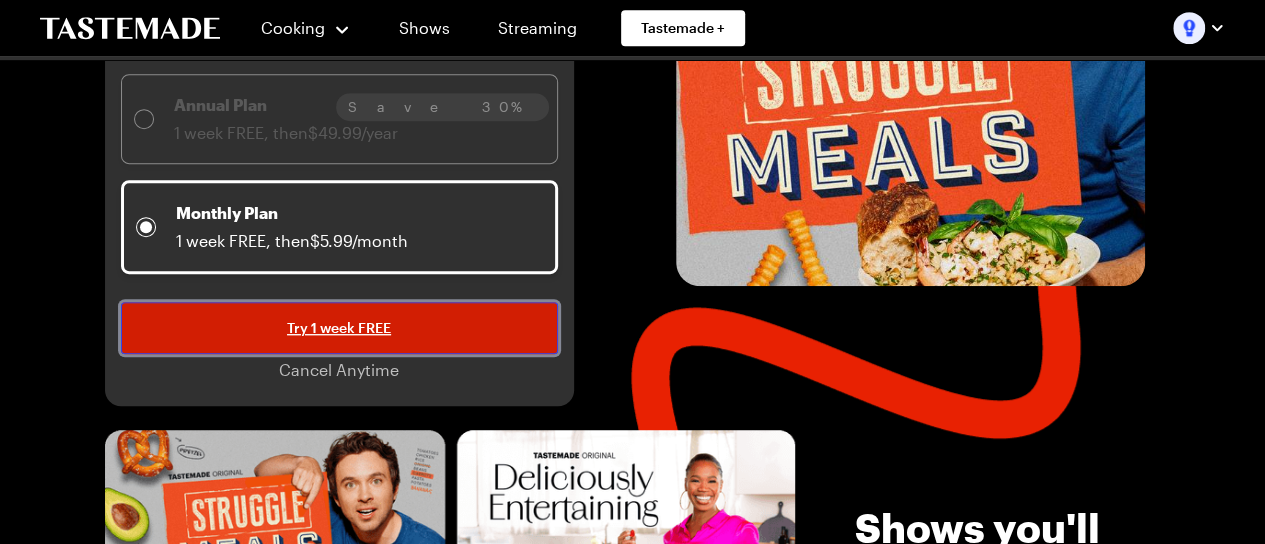 click on "Try 1 week FREE" at bounding box center [339, 328] 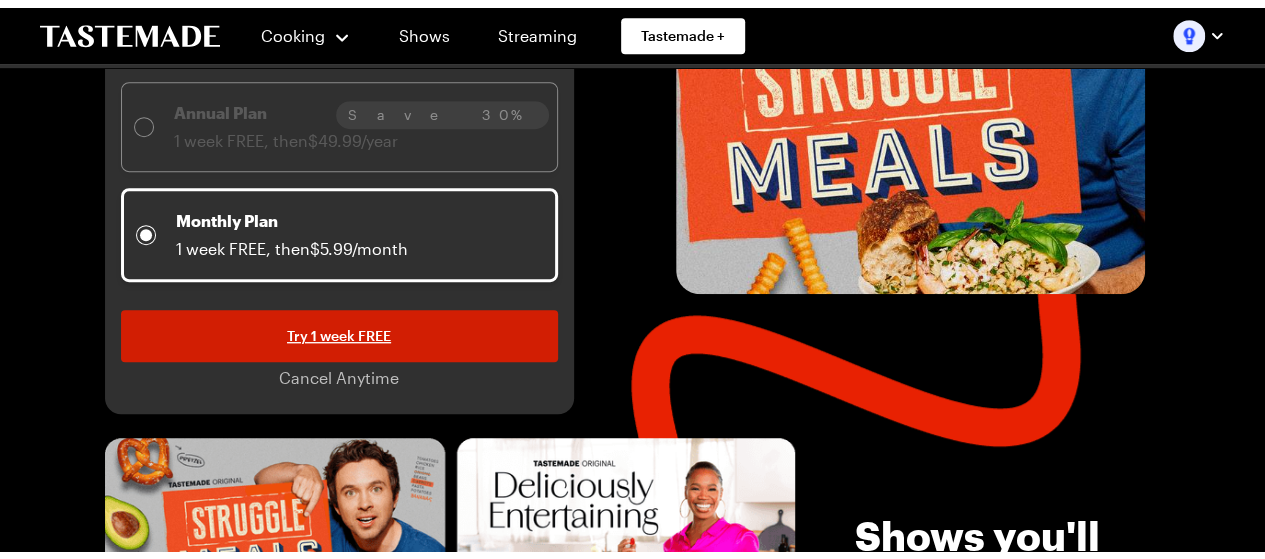 scroll, scrollTop: 0, scrollLeft: 0, axis: both 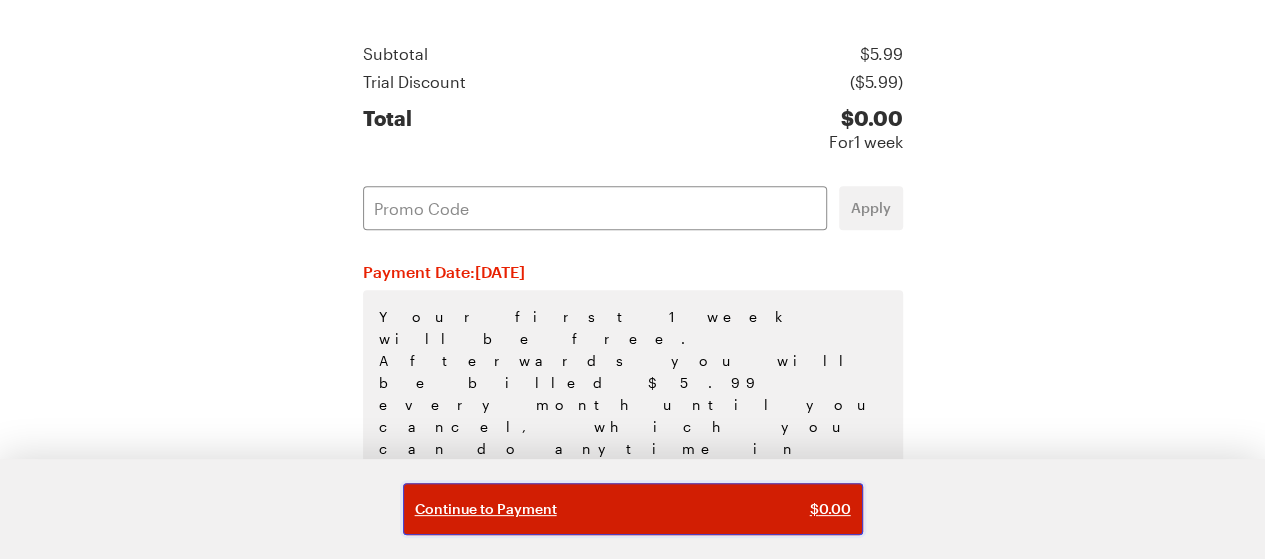 click on "Continue to Payment $ 0.00" at bounding box center (633, 509) 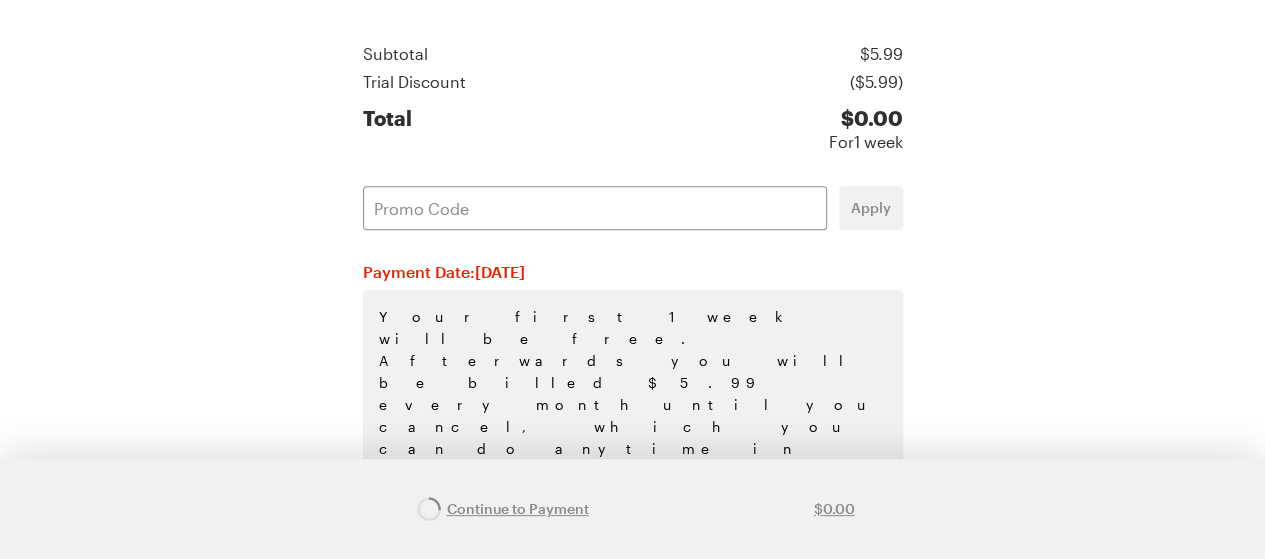 scroll, scrollTop: 0, scrollLeft: 0, axis: both 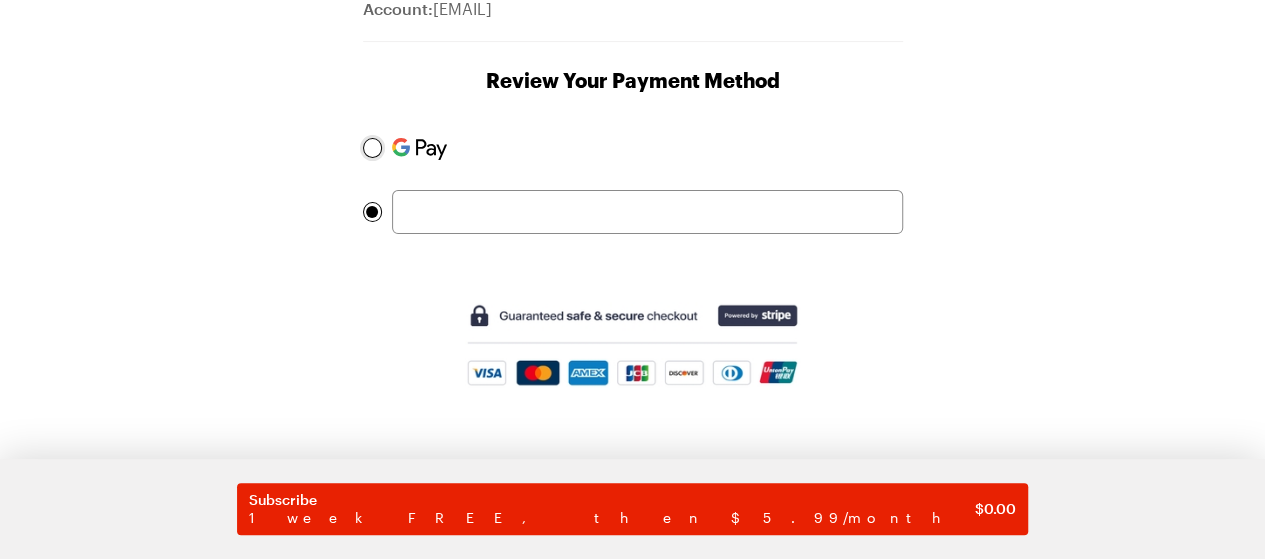 click at bounding box center [372, 148] 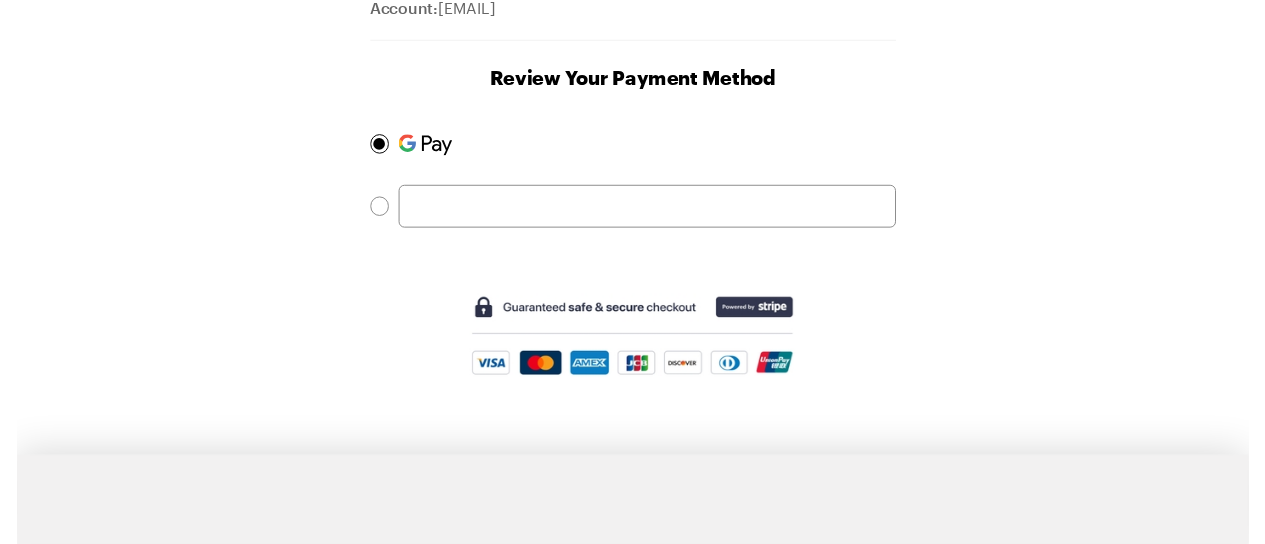 scroll, scrollTop: 0, scrollLeft: 0, axis: both 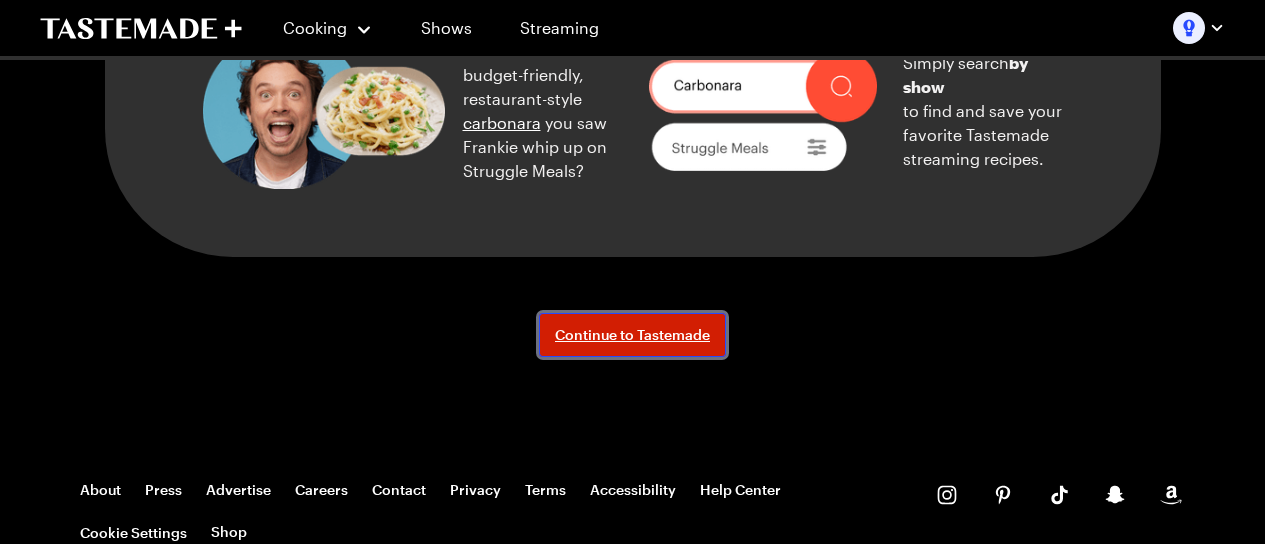 click on "Continue to Tastemade" at bounding box center [632, 335] 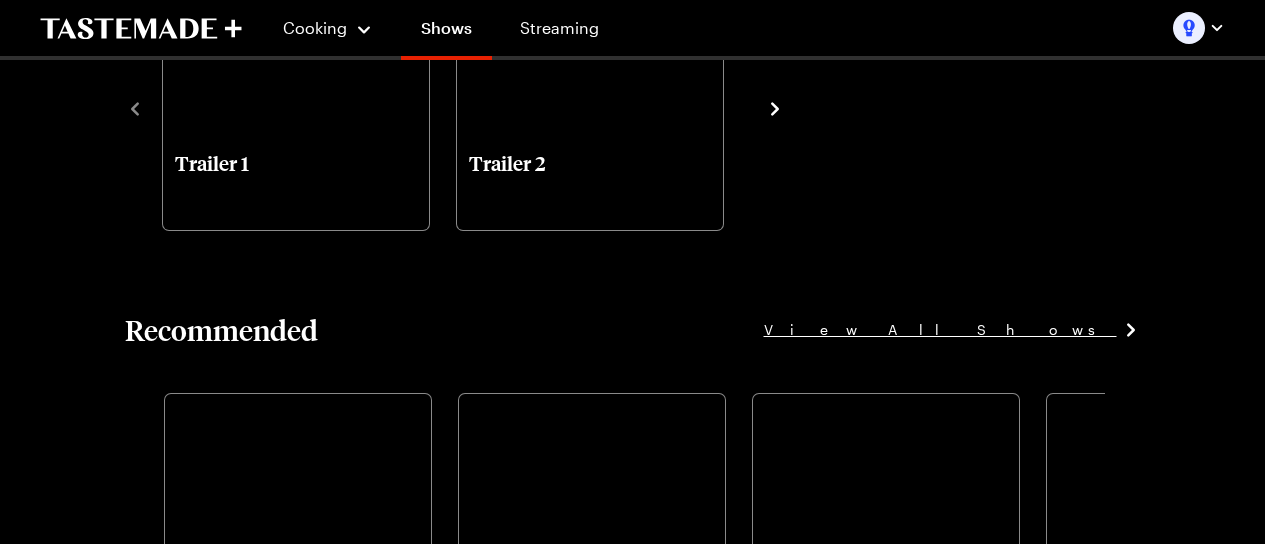 scroll, scrollTop: 0, scrollLeft: 0, axis: both 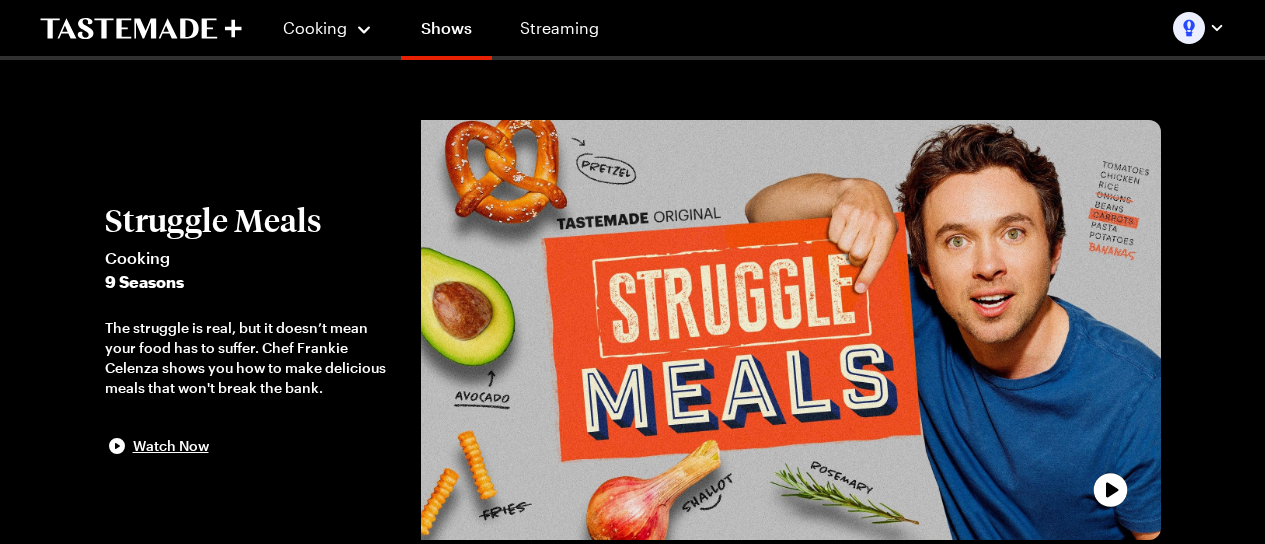 drag, startPoint x: 1263, startPoint y: 60, endPoint x: 1276, endPoint y: 92, distance: 34.539833 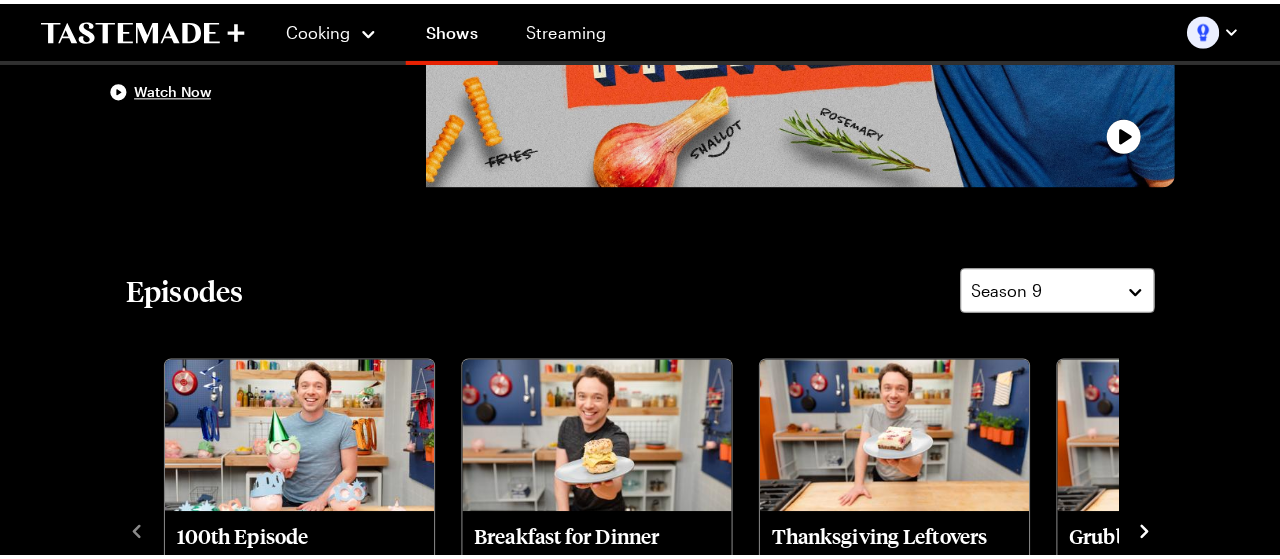 scroll, scrollTop: 370, scrollLeft: 0, axis: vertical 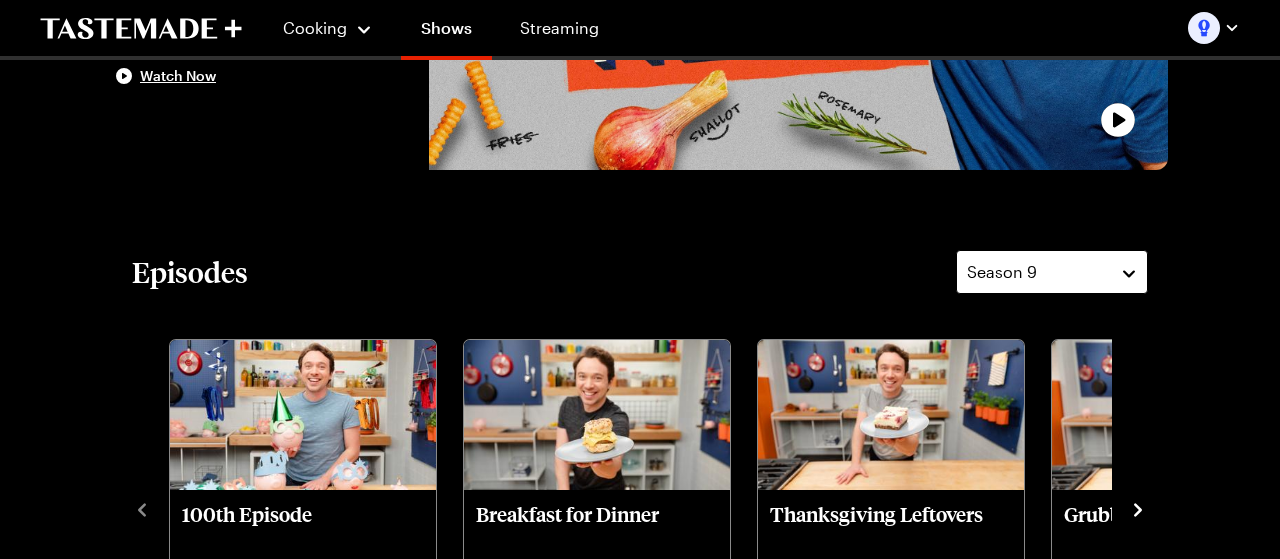 click on "Season 9" at bounding box center (1037, 272) 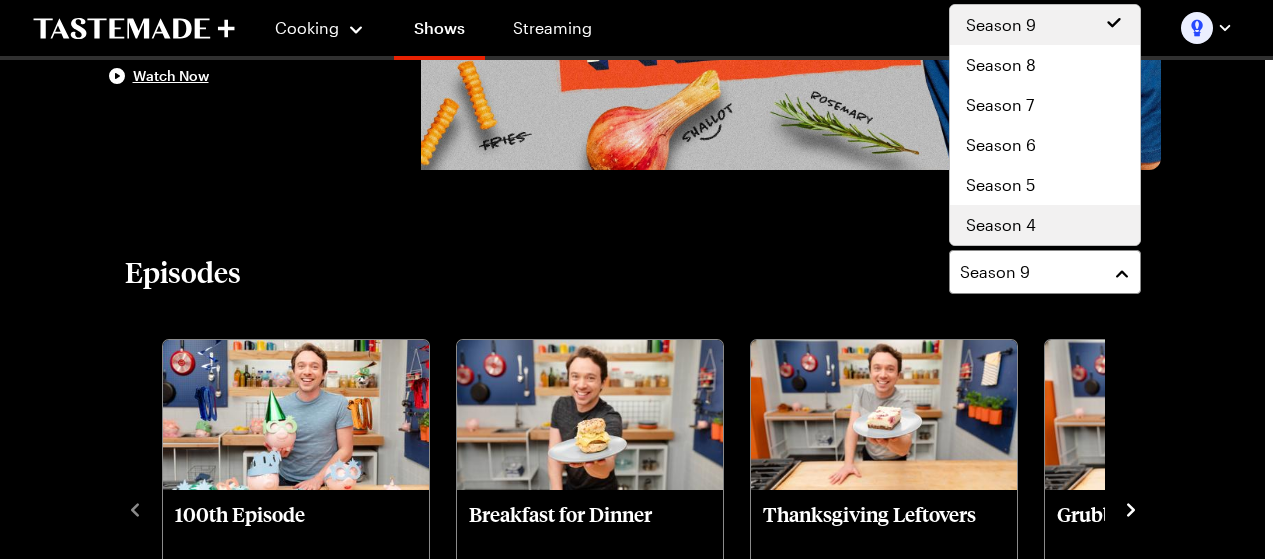 click on "Season 4" at bounding box center (1045, 225) 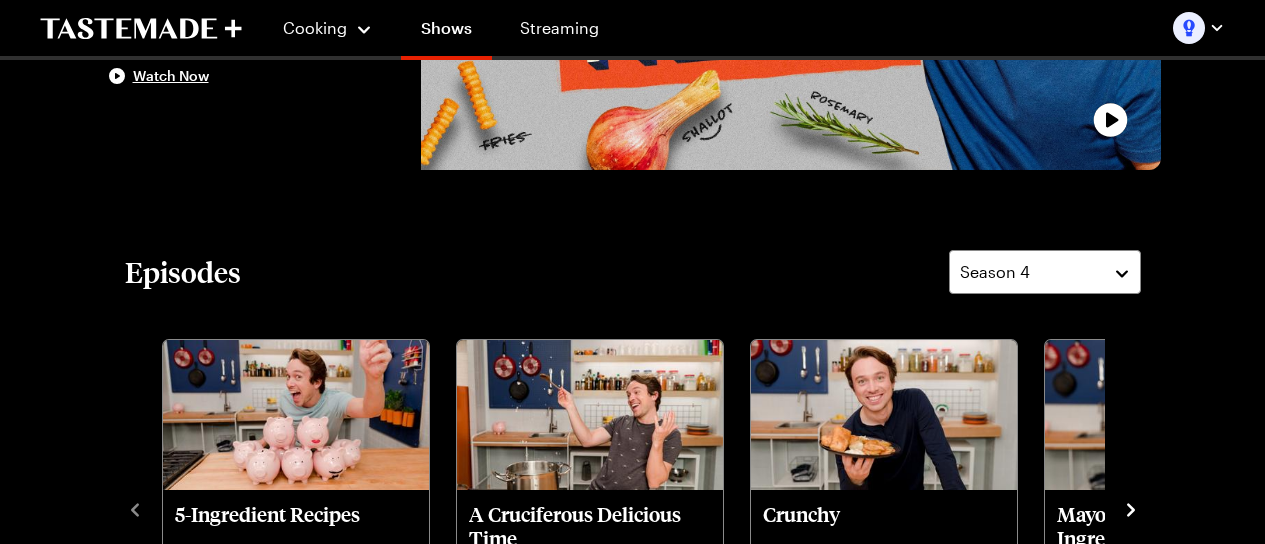 click at bounding box center (1131, 508) 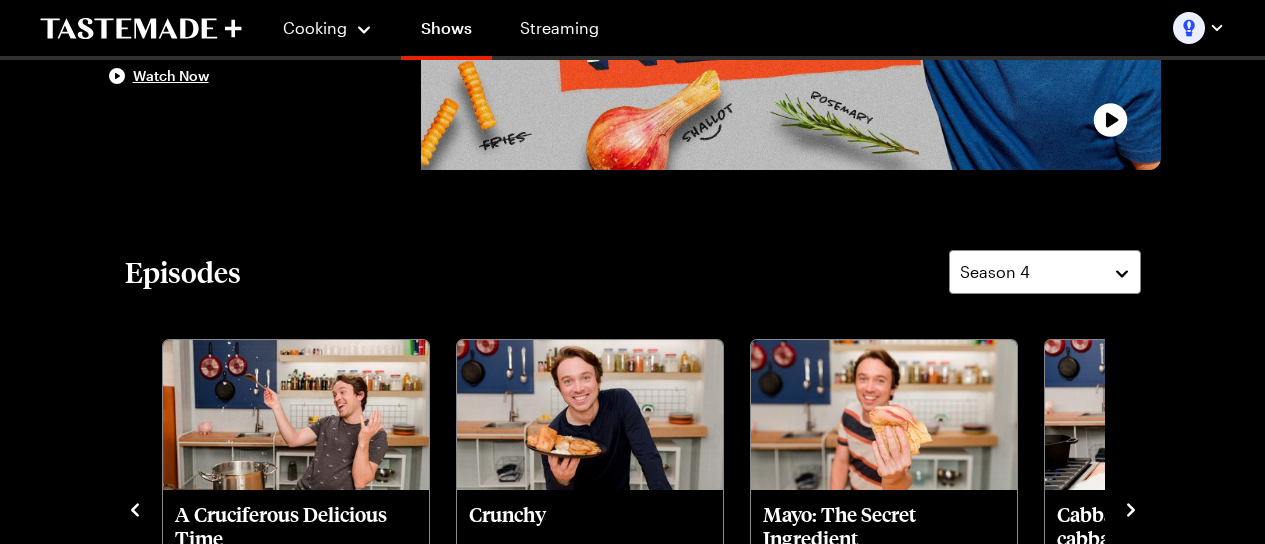 click at bounding box center (1131, 508) 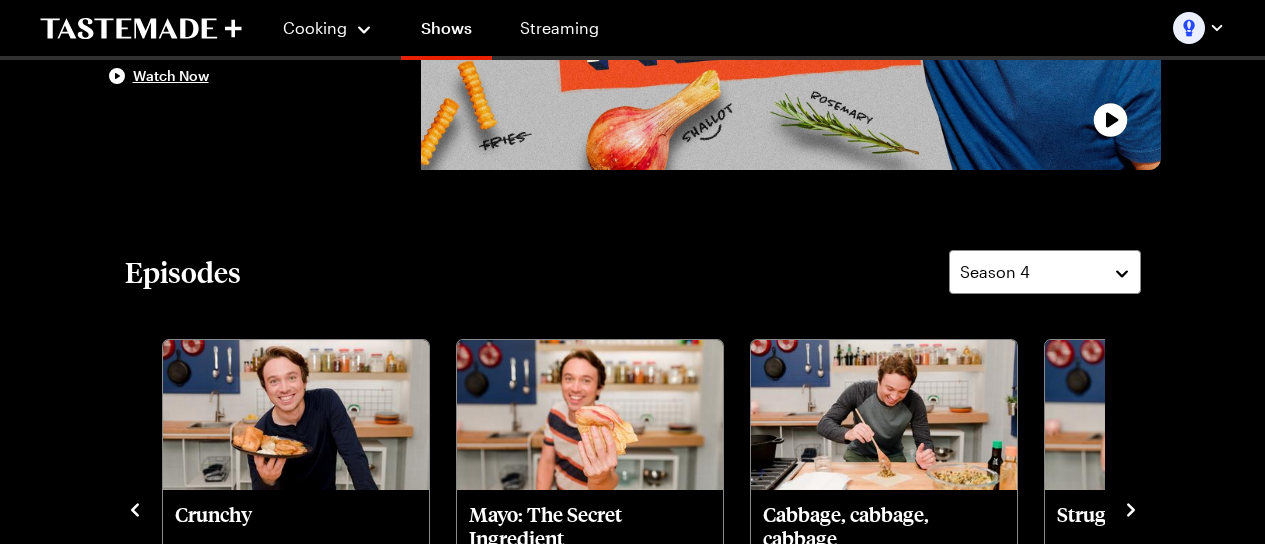 click at bounding box center [1131, 508] 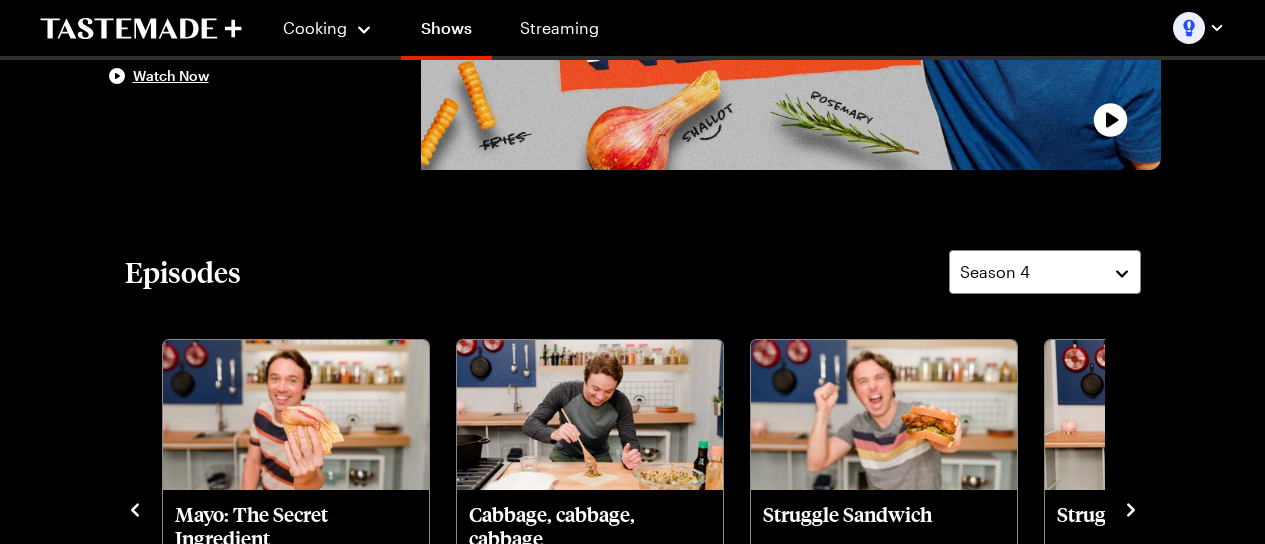 click at bounding box center [1131, 508] 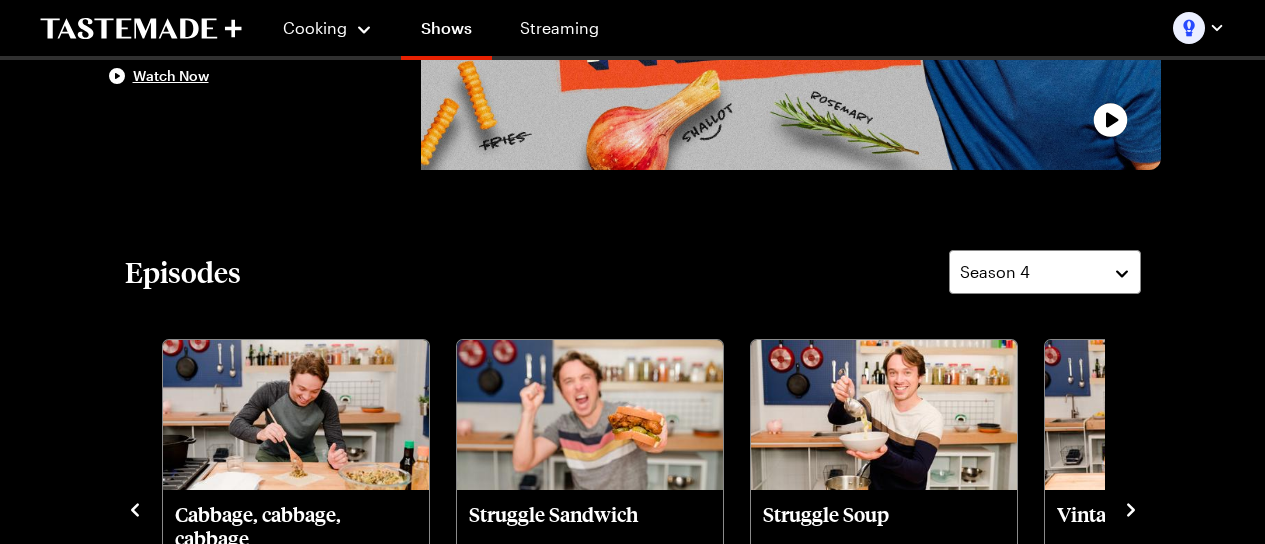 click at bounding box center (1131, 508) 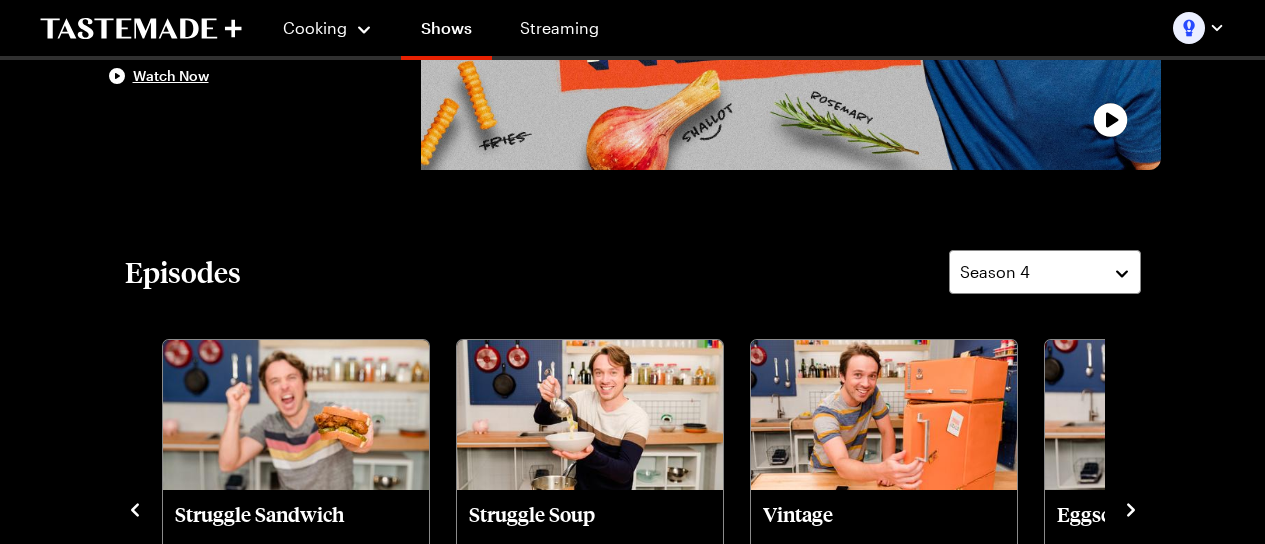 click at bounding box center [1131, 508] 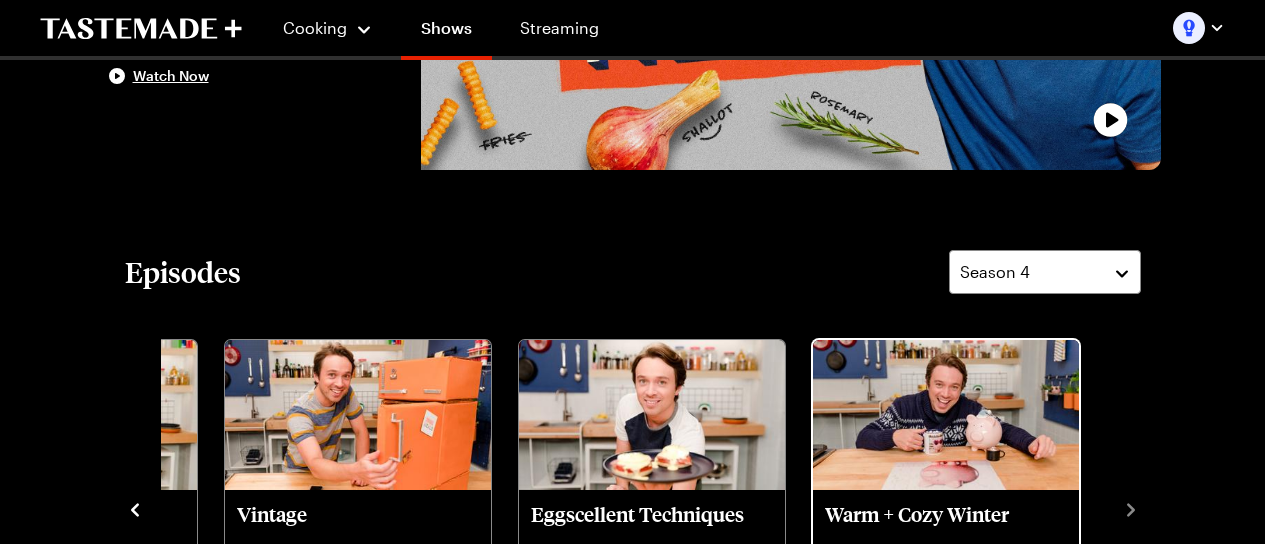 click at bounding box center [946, 415] 